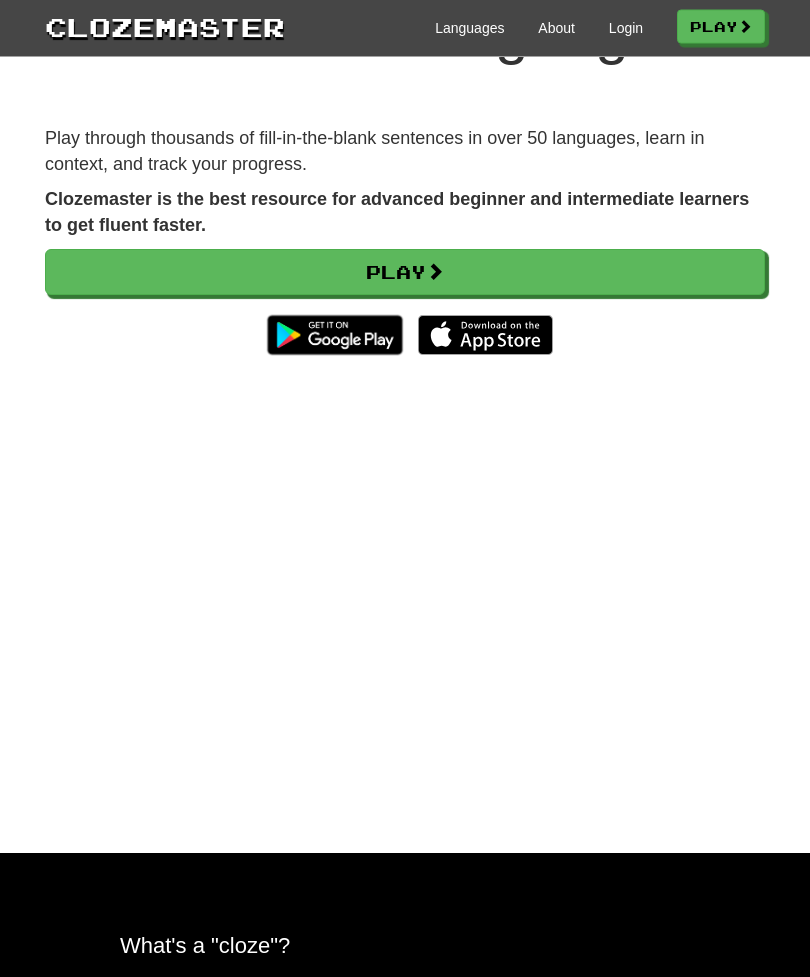 scroll, scrollTop: 252, scrollLeft: 0, axis: vertical 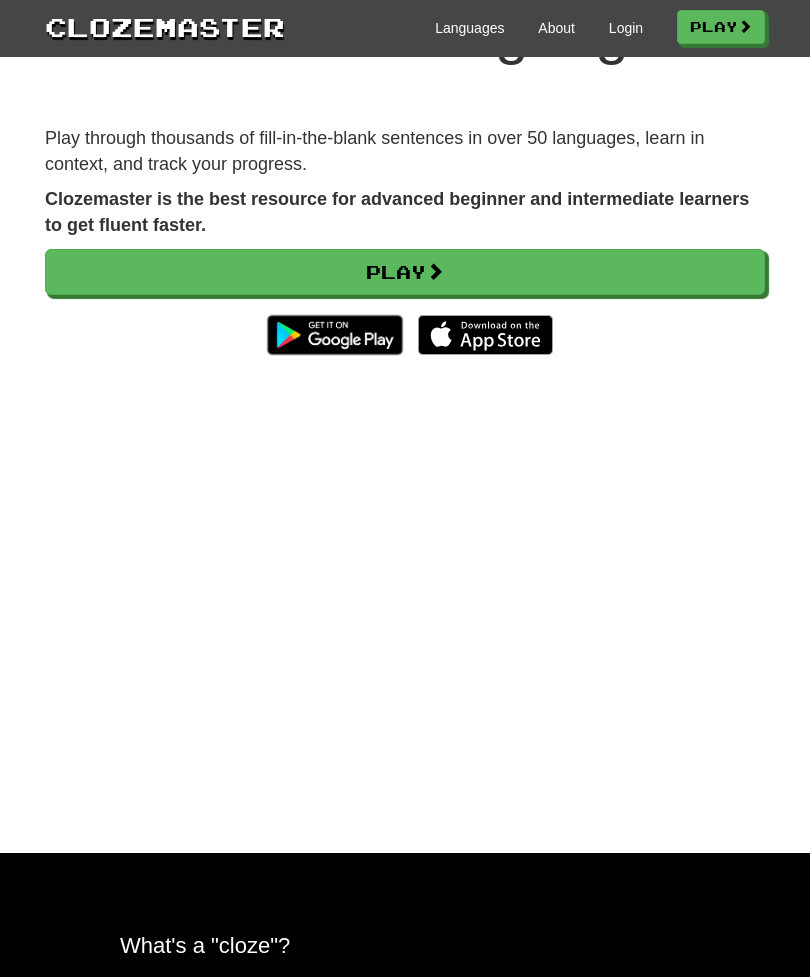click on "Play" at bounding box center (405, 272) 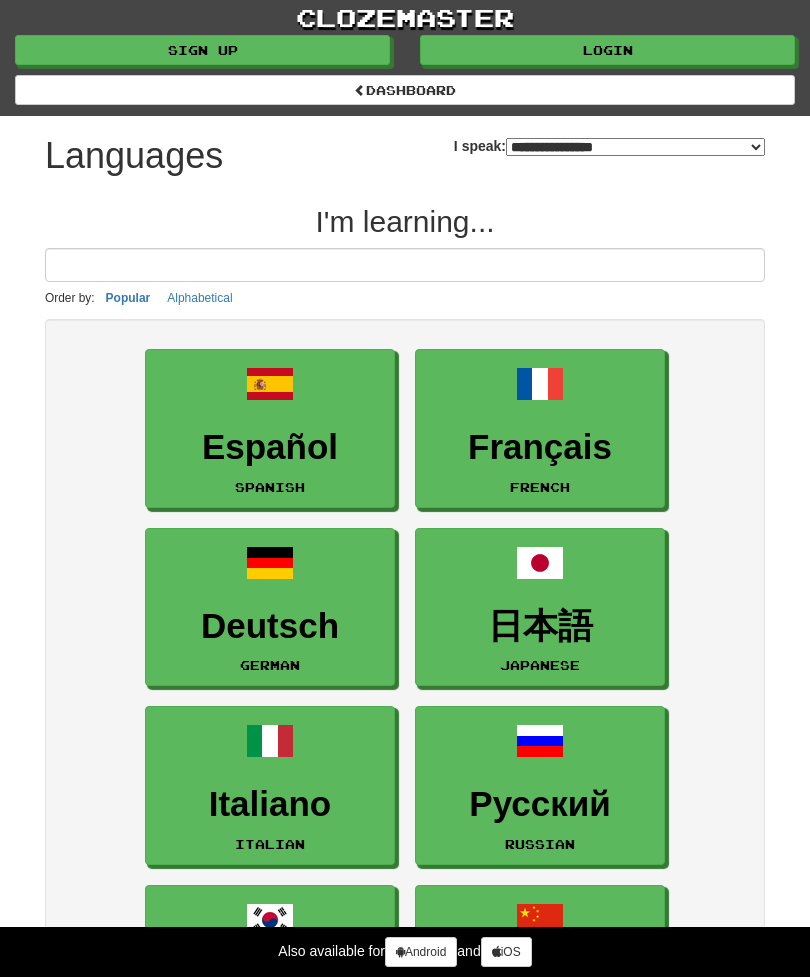 select on "*******" 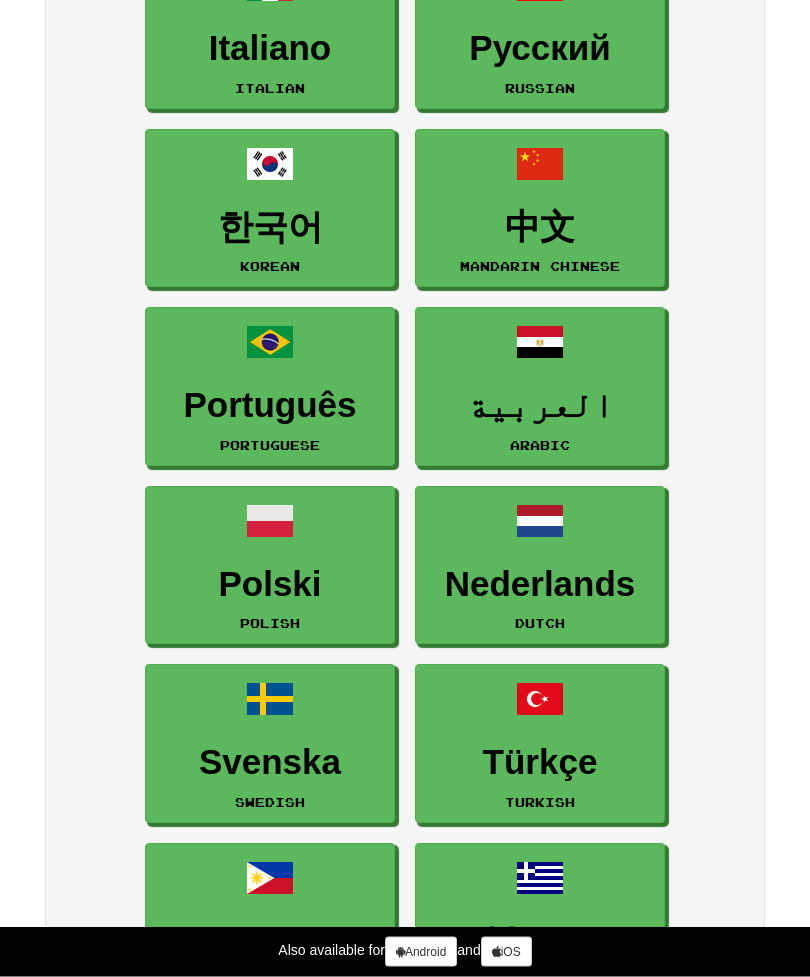 scroll, scrollTop: 756, scrollLeft: 0, axis: vertical 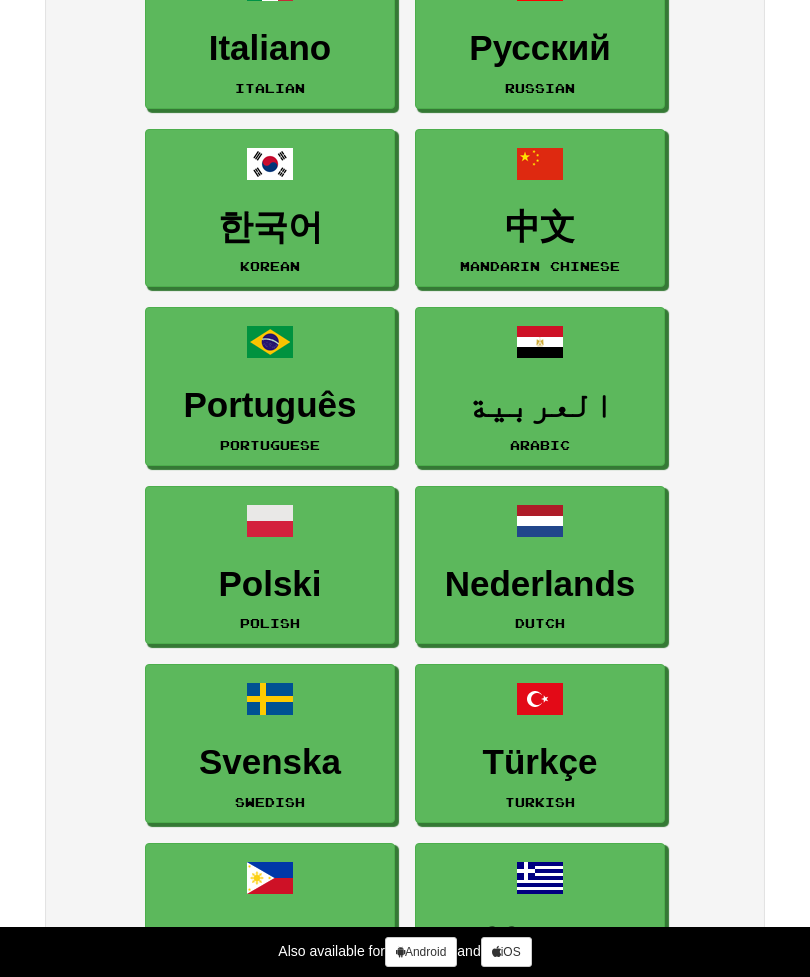 click on "Polski Polish" at bounding box center (270, 565) 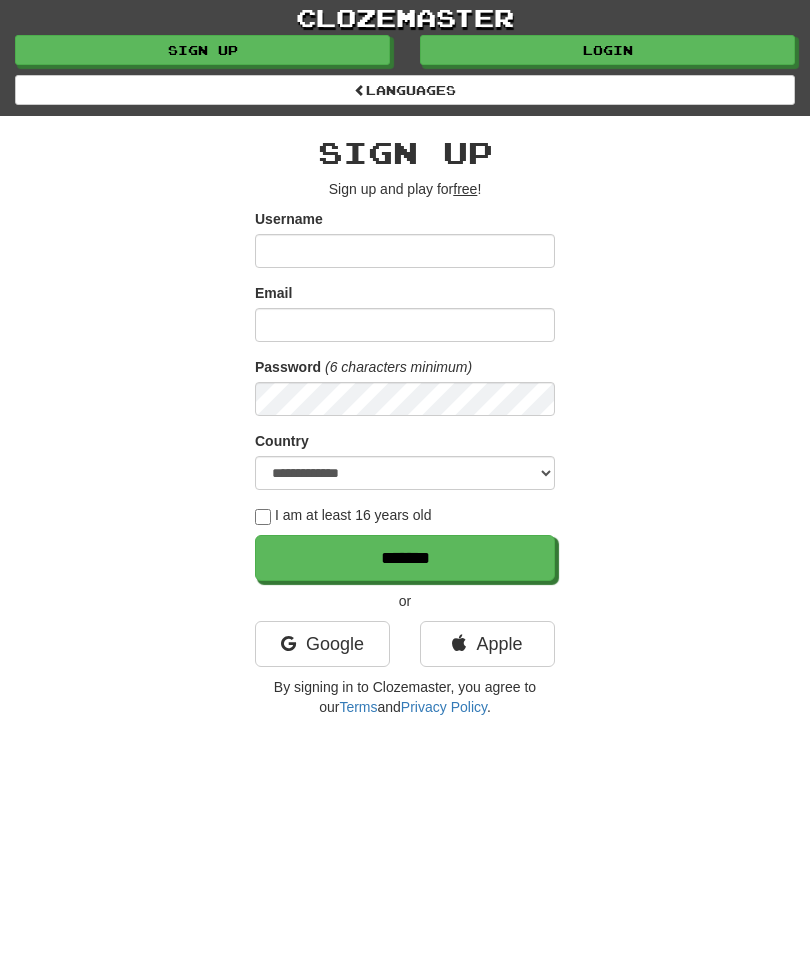 scroll, scrollTop: 0, scrollLeft: 0, axis: both 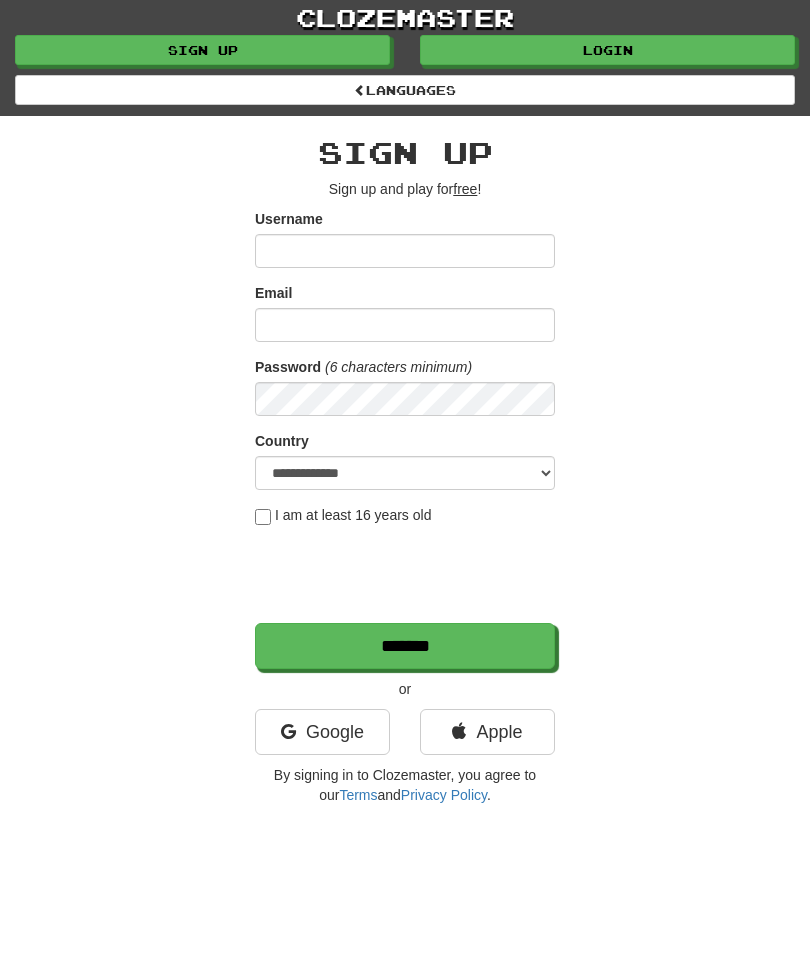 click on "Apple" at bounding box center [487, 732] 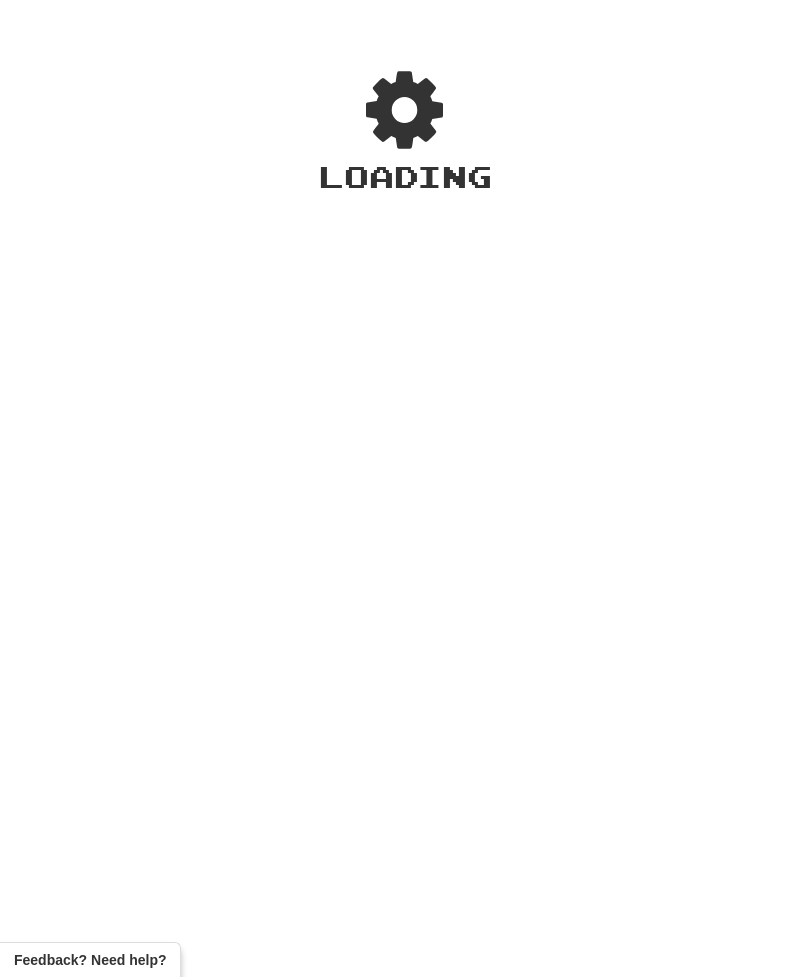 scroll, scrollTop: 0, scrollLeft: 0, axis: both 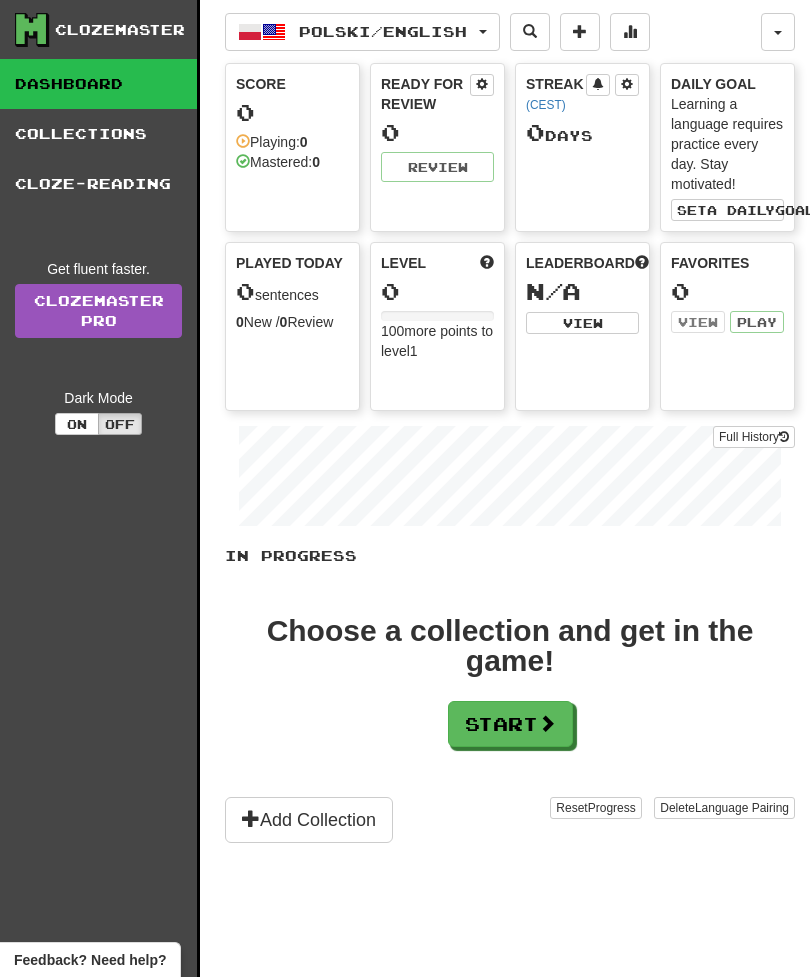 click on "Polski  /  English" at bounding box center (362, 32) 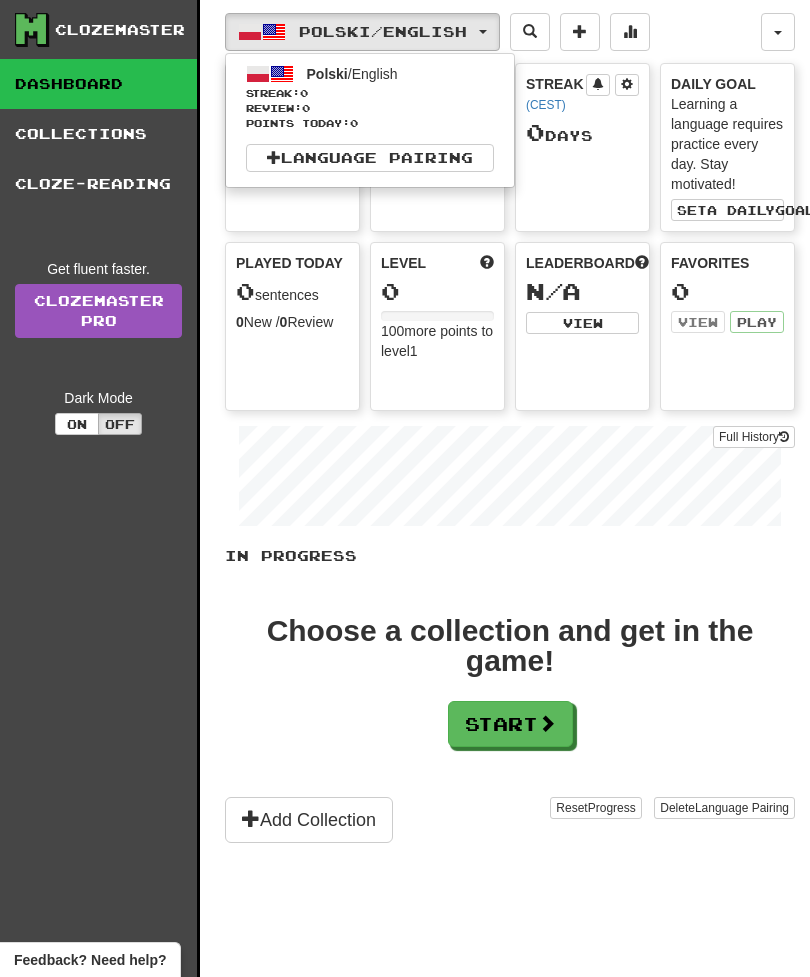 click on "Language Pairing" at bounding box center (370, 158) 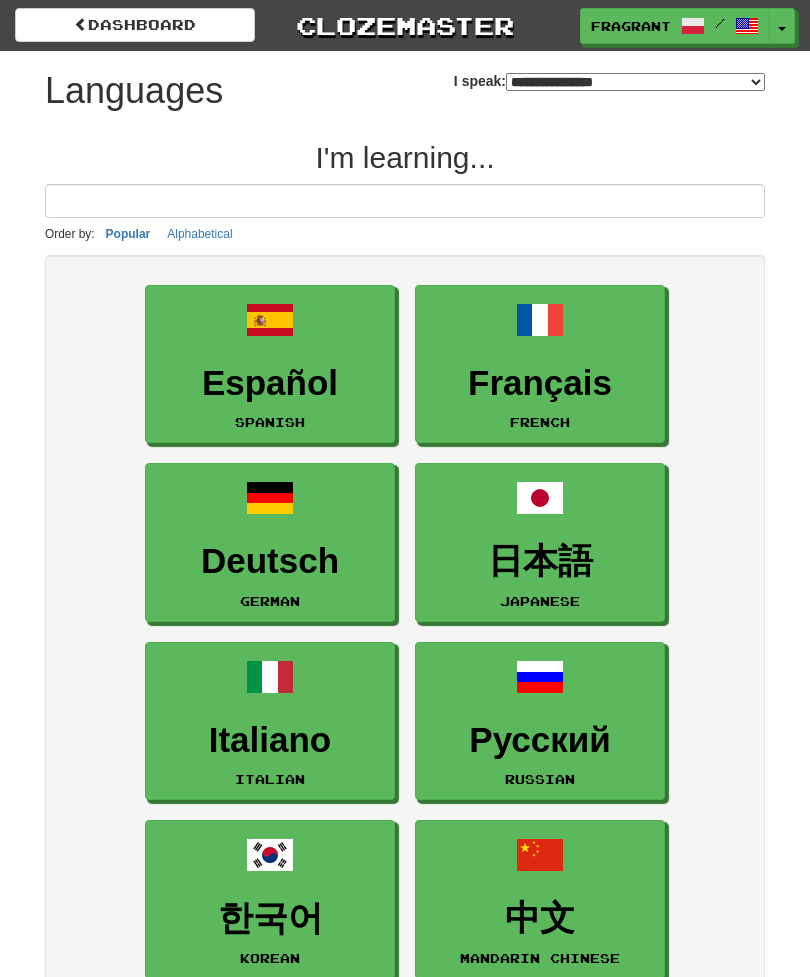 select on "*******" 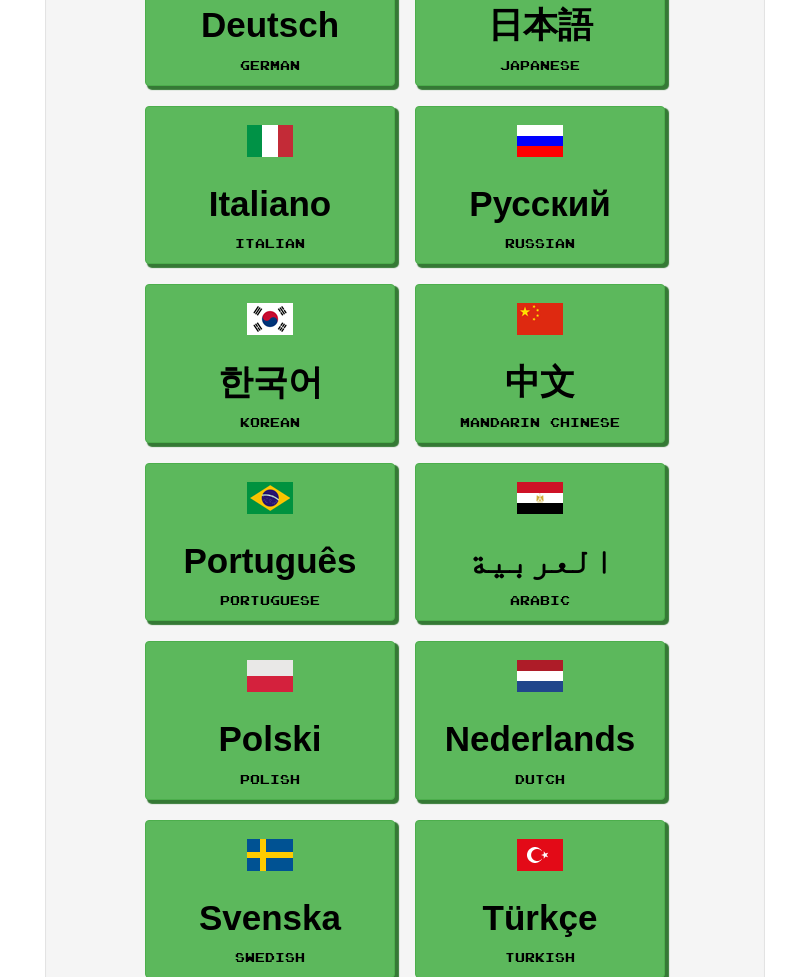 scroll, scrollTop: 536, scrollLeft: 0, axis: vertical 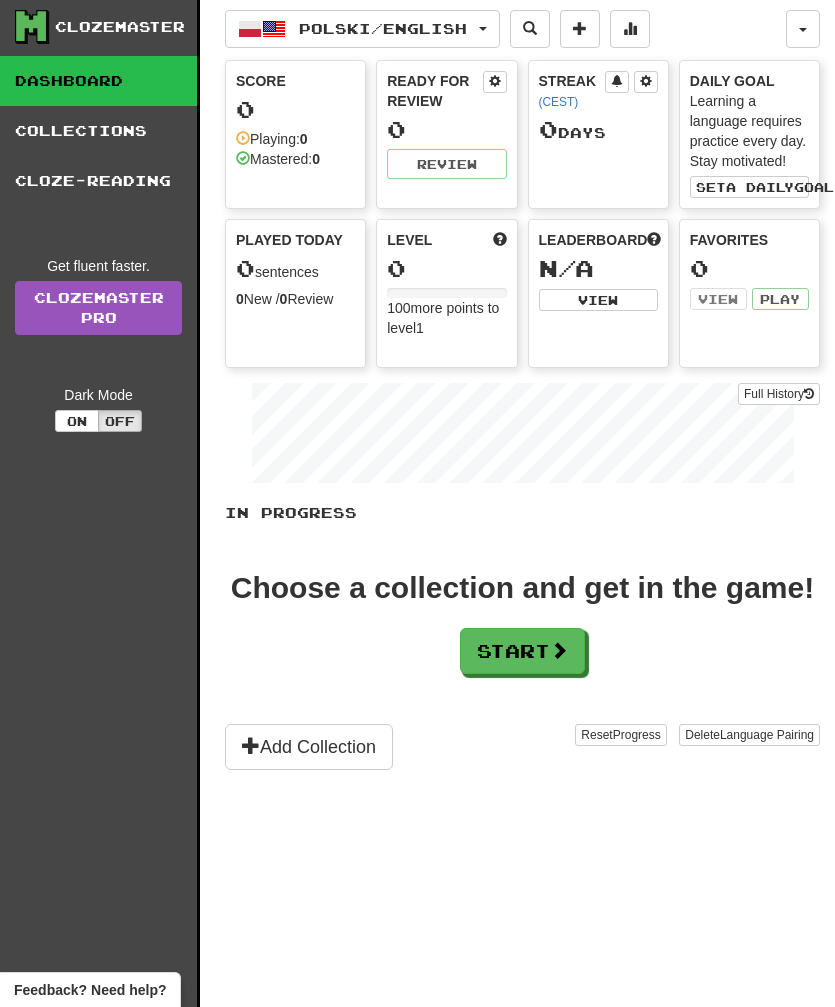 click on "Polski  /  English" at bounding box center [383, 28] 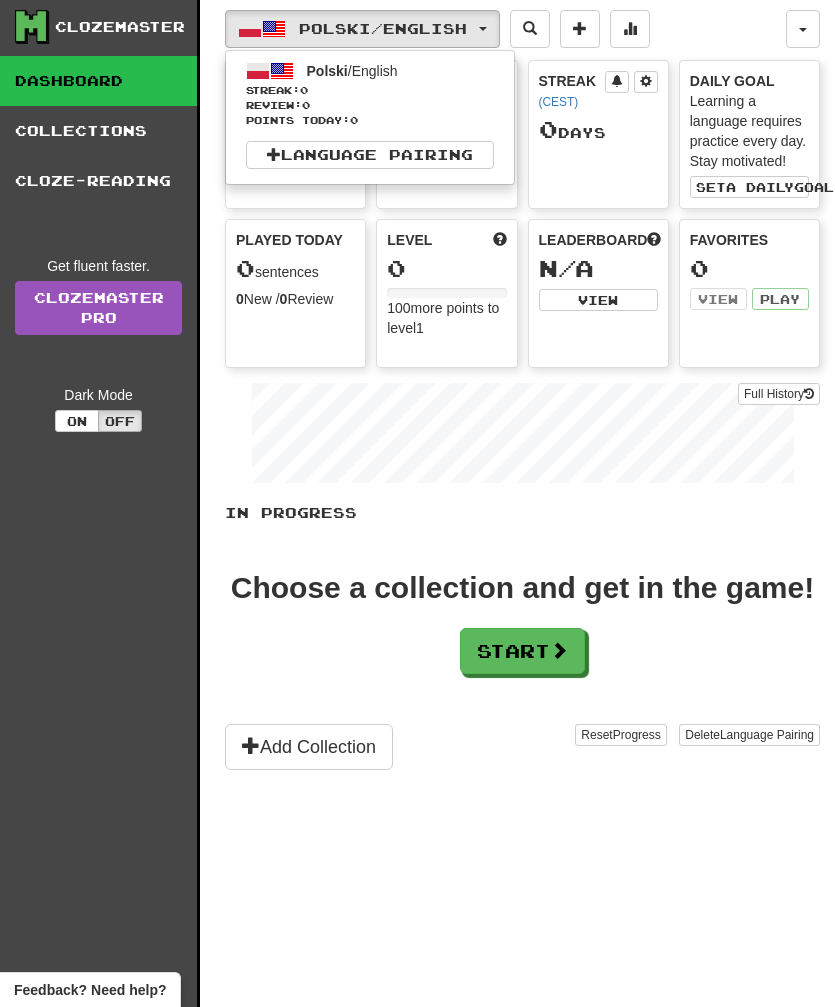 click at bounding box center [417, 503] 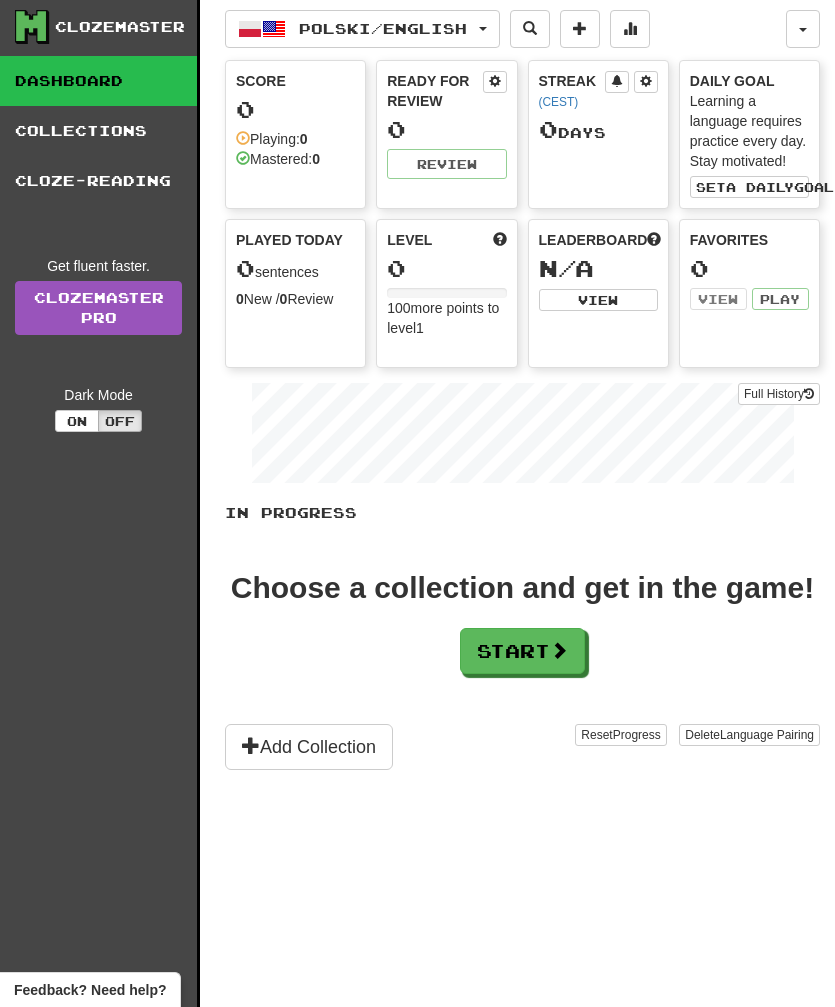 click on "Add Collection" at bounding box center (309, 747) 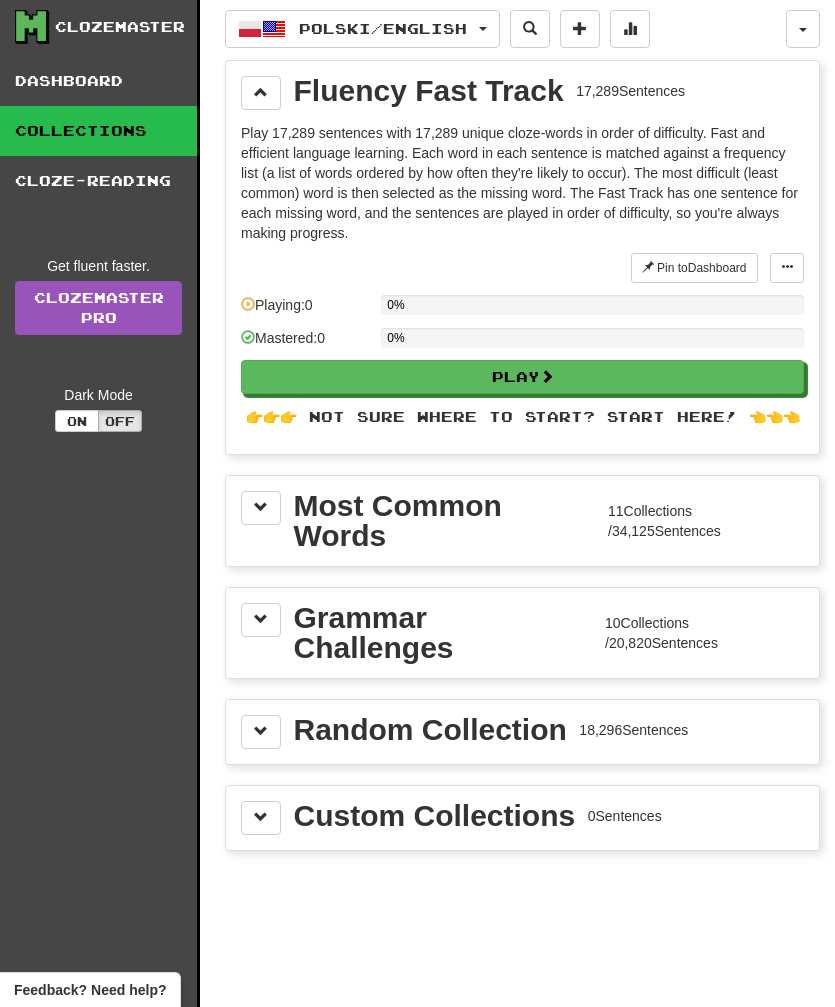scroll, scrollTop: 0, scrollLeft: 0, axis: both 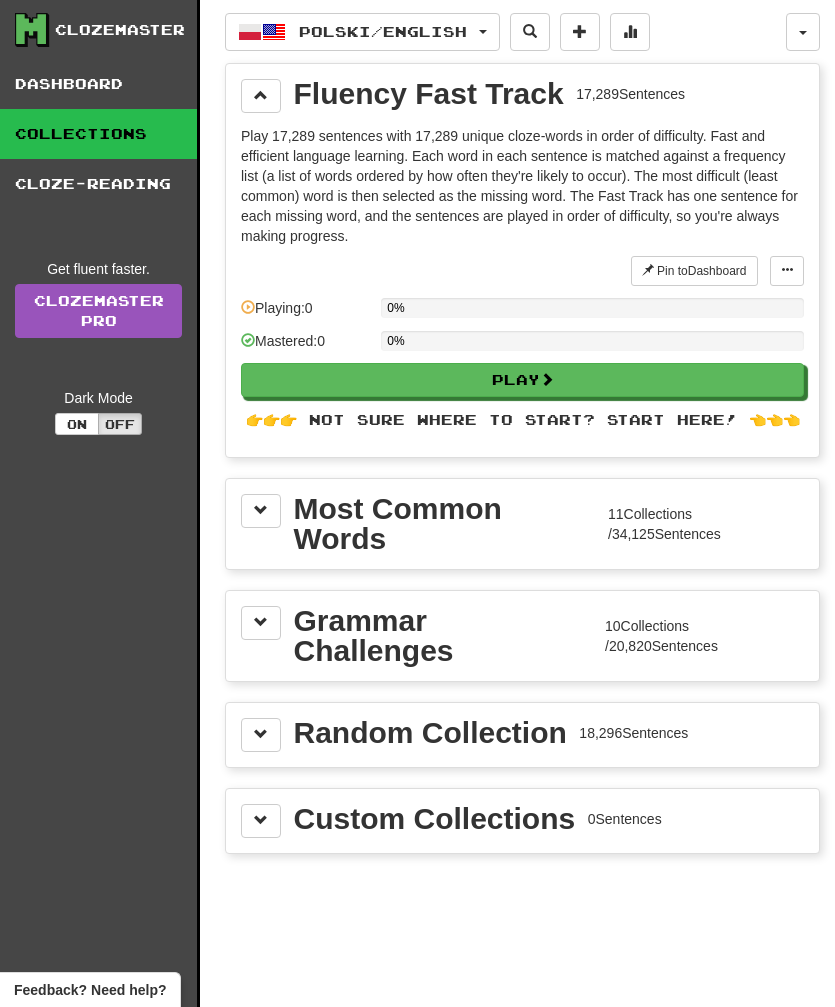 click on "Most Common Words" at bounding box center (445, 524) 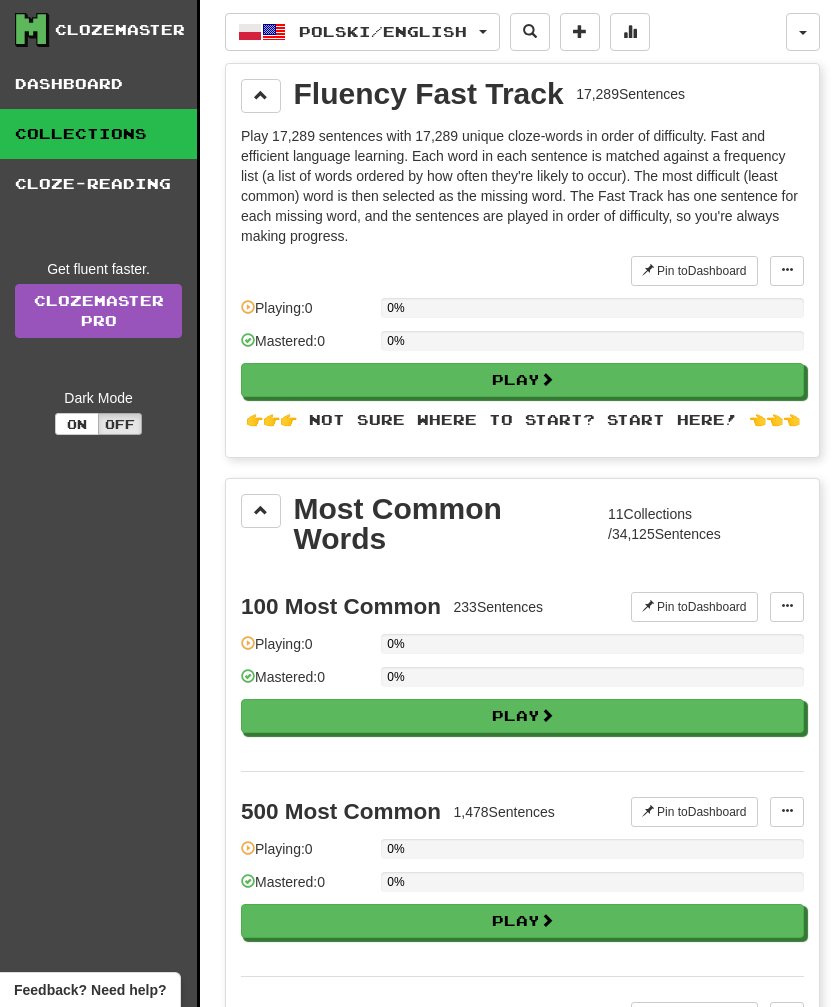 click at bounding box center (261, 510) 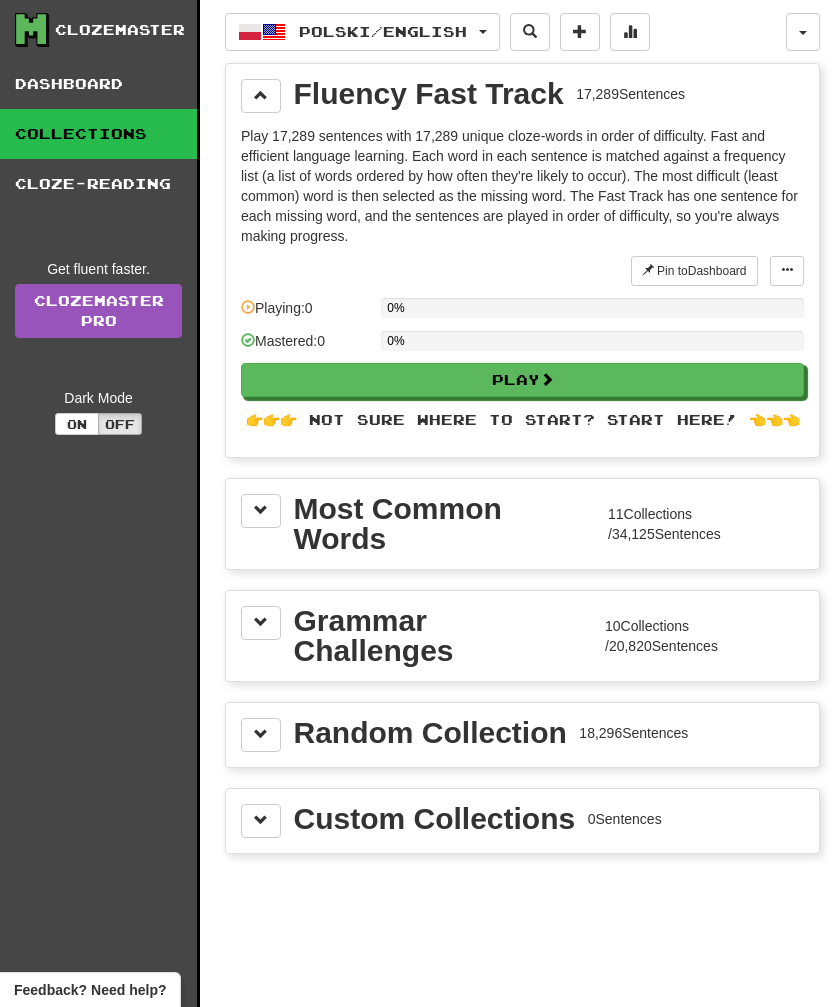 click at bounding box center (547, 379) 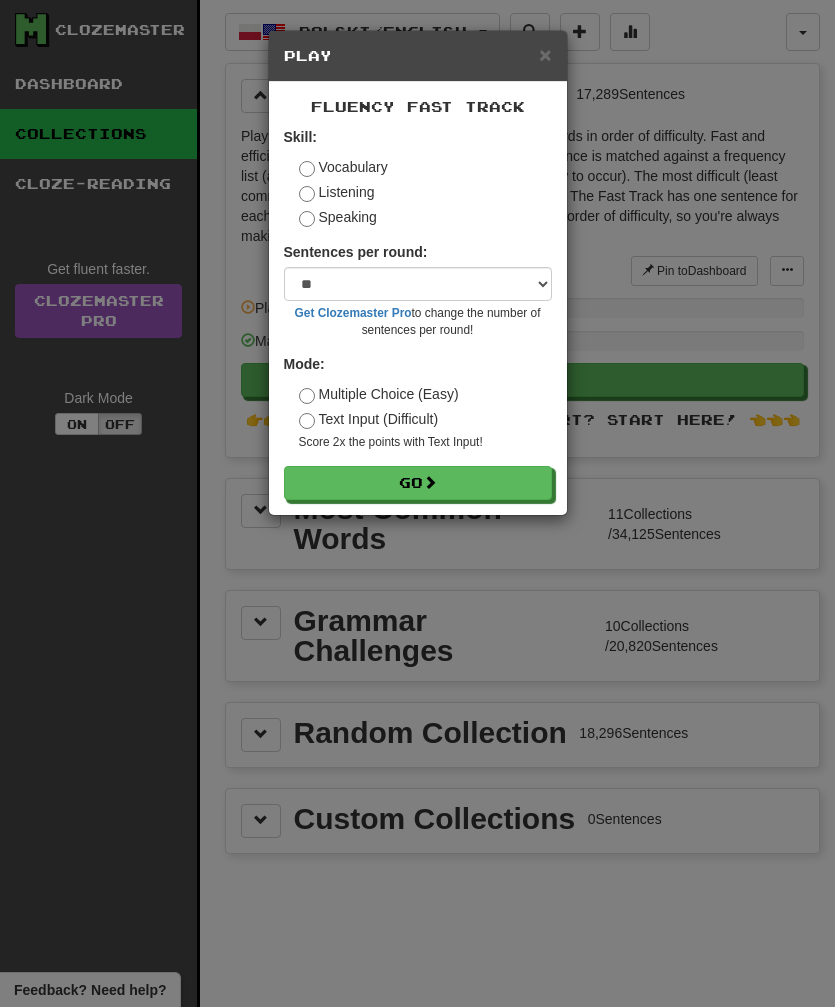 click on "Go" at bounding box center [418, 483] 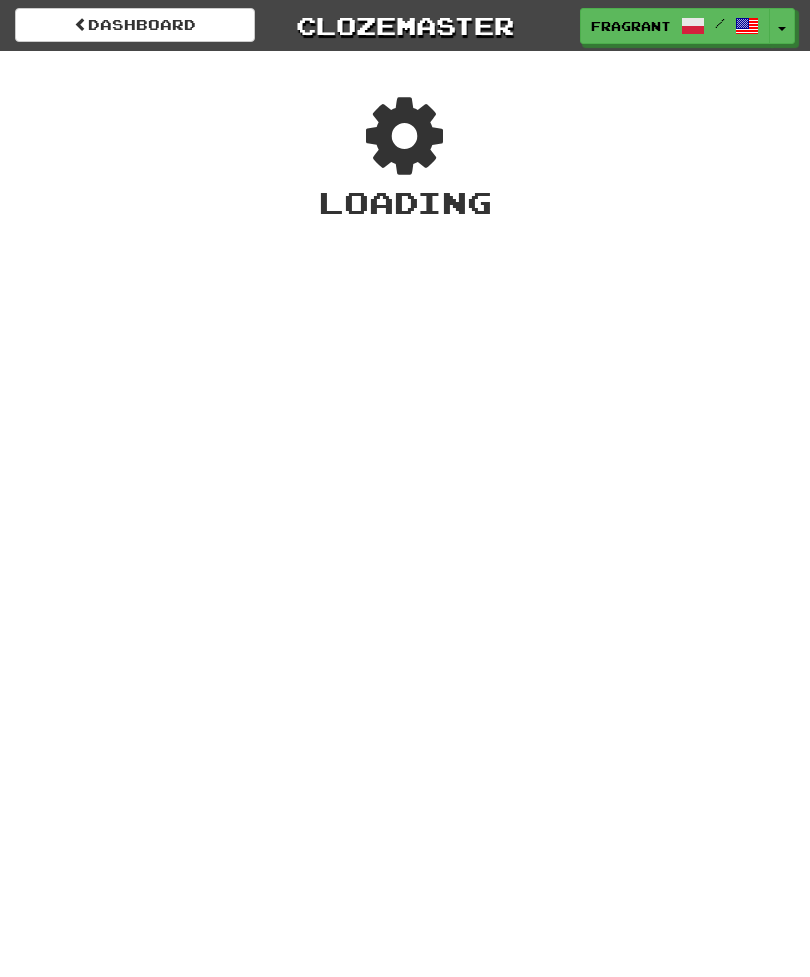 scroll, scrollTop: 0, scrollLeft: 0, axis: both 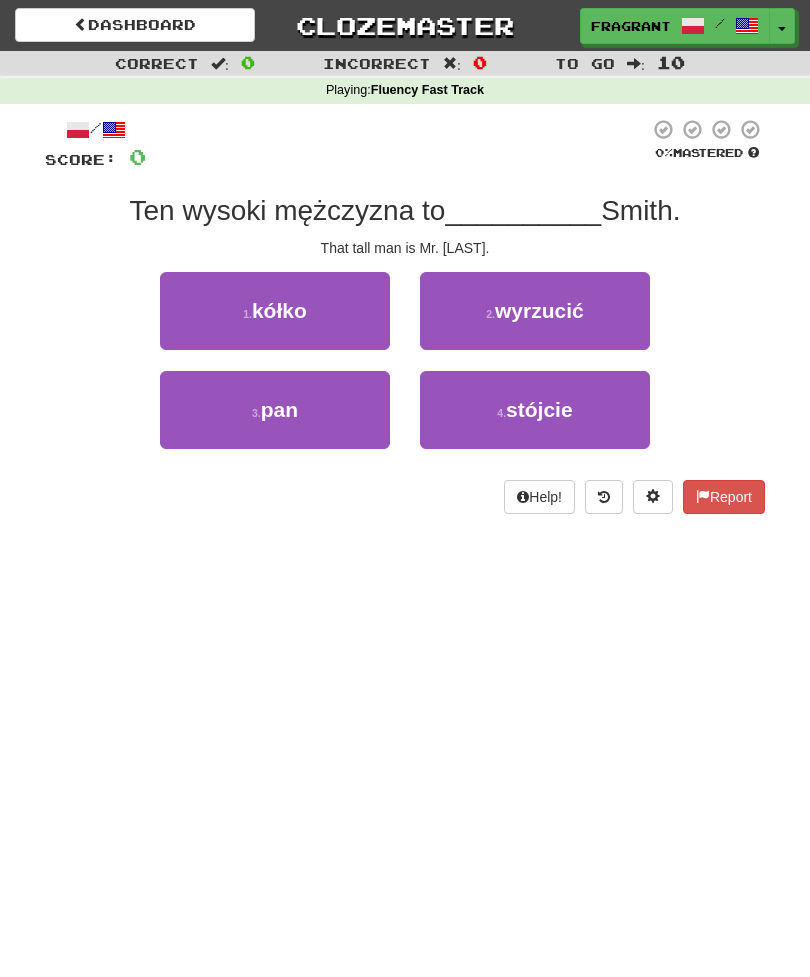 click on "3 .  pan" at bounding box center [275, 410] 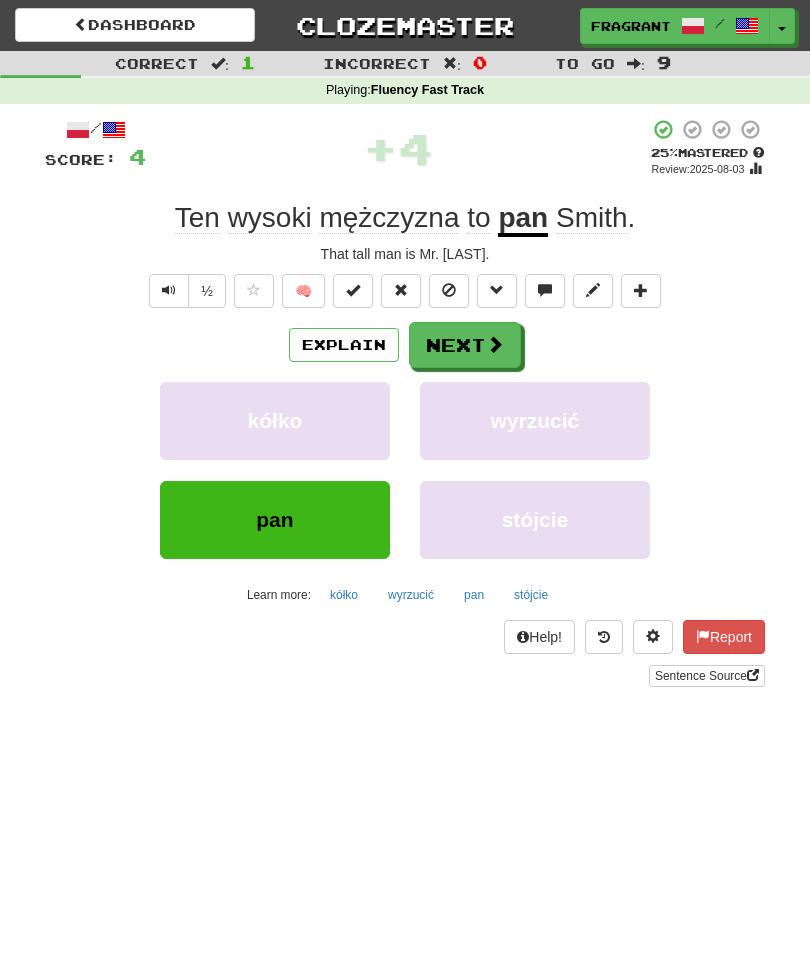 click at bounding box center (495, 344) 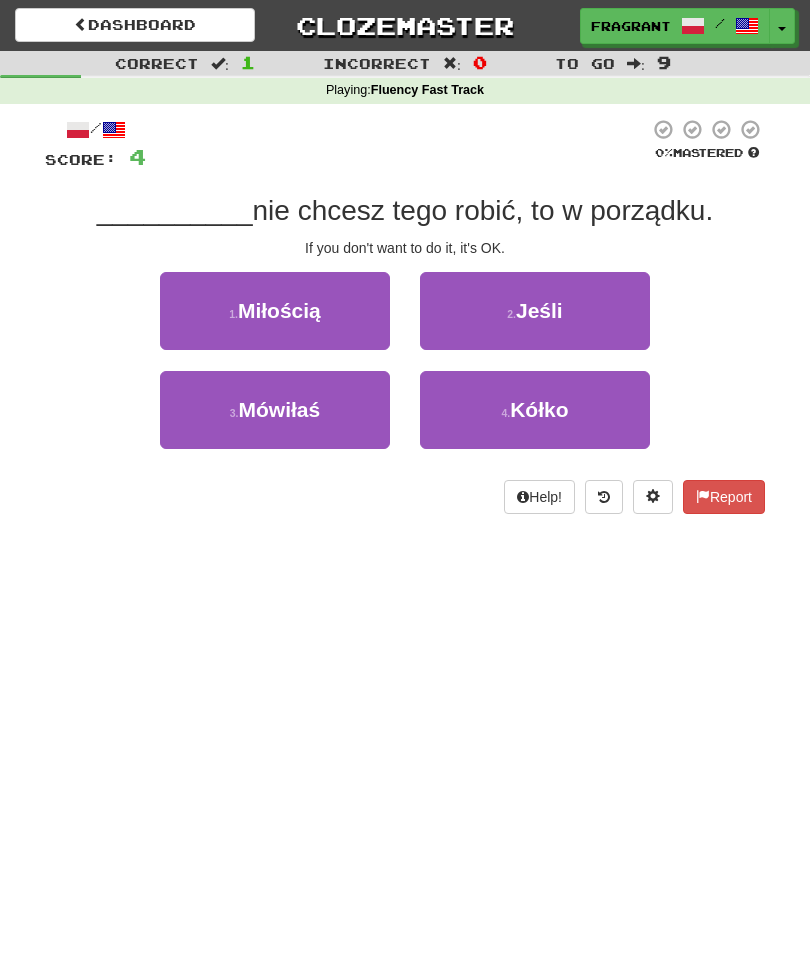 click on "2 .  Jeśli" at bounding box center (535, 311) 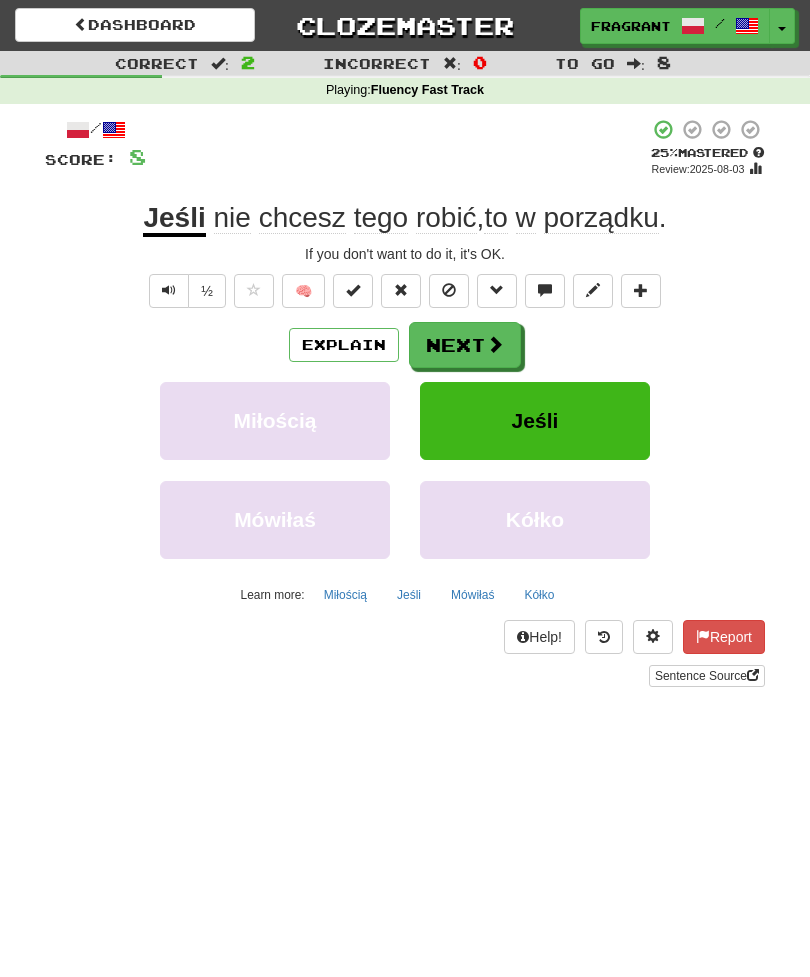 click at bounding box center [495, 344] 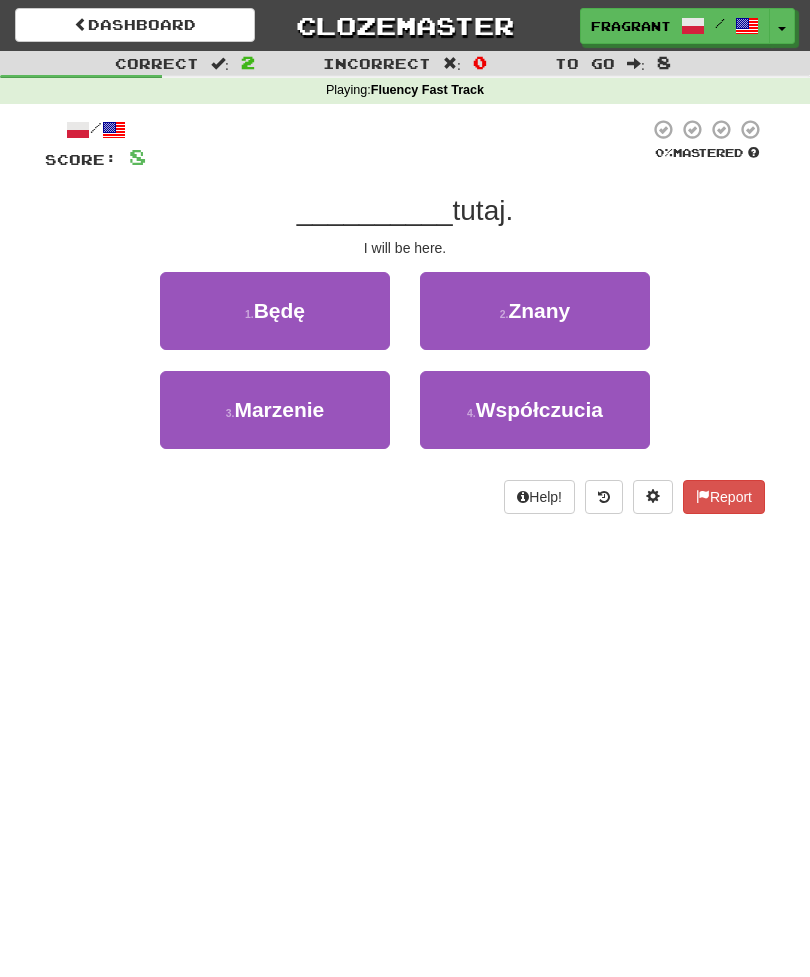 click on "1 .  Będę" at bounding box center [275, 311] 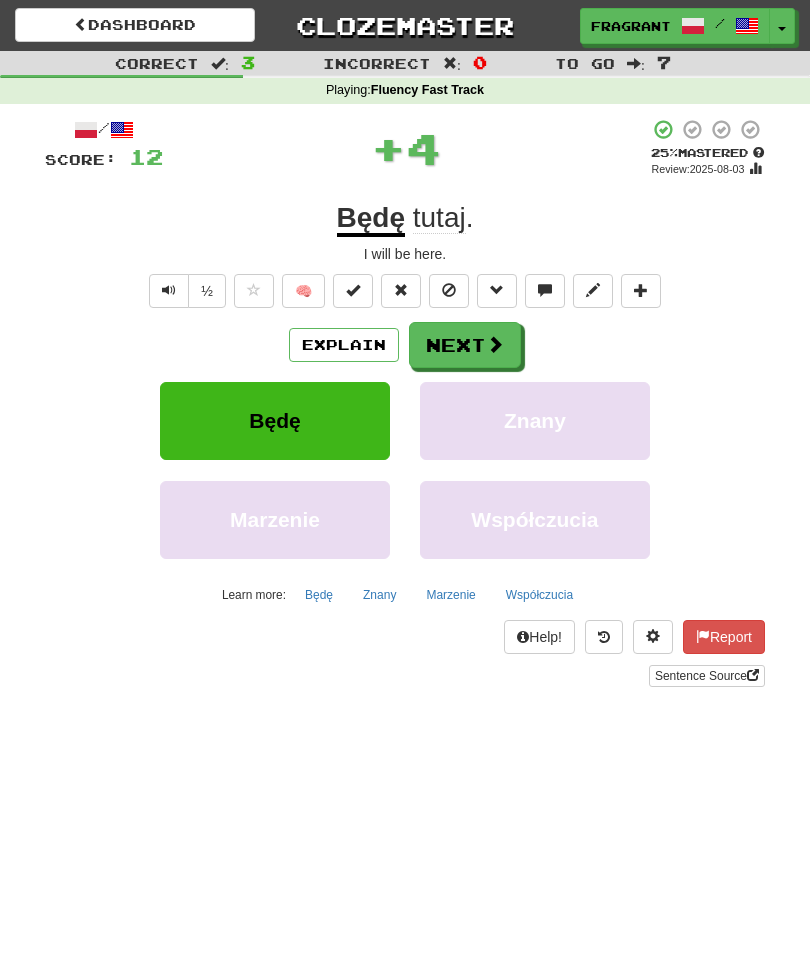 click at bounding box center (495, 344) 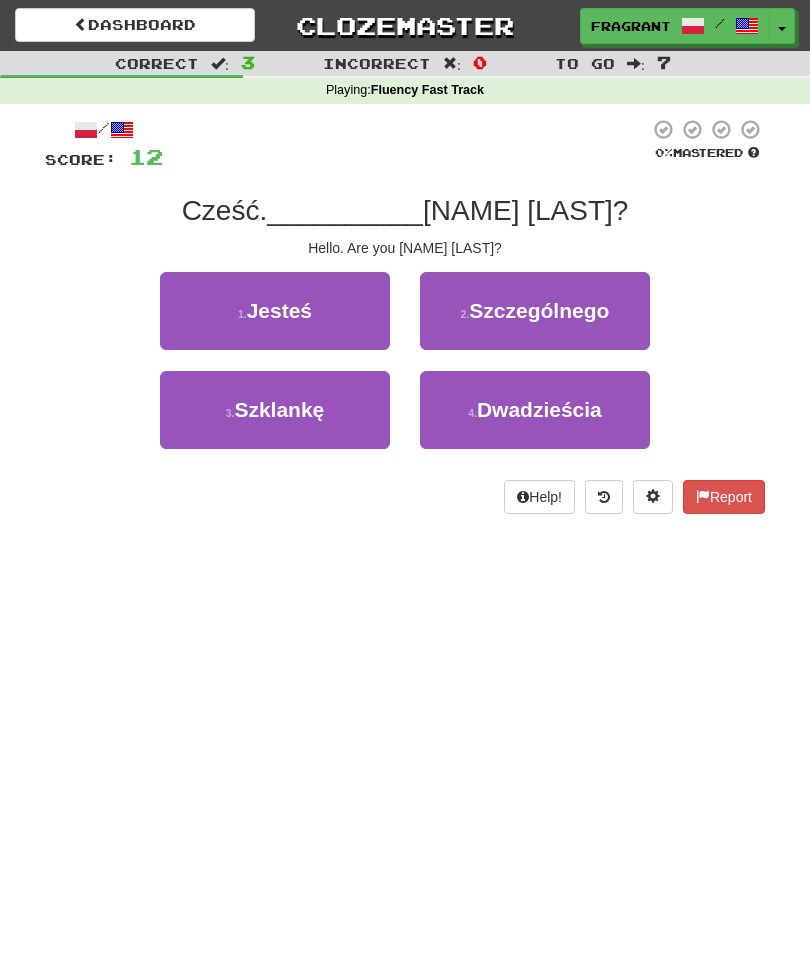 click on "1 .  Jesteś" at bounding box center [275, 311] 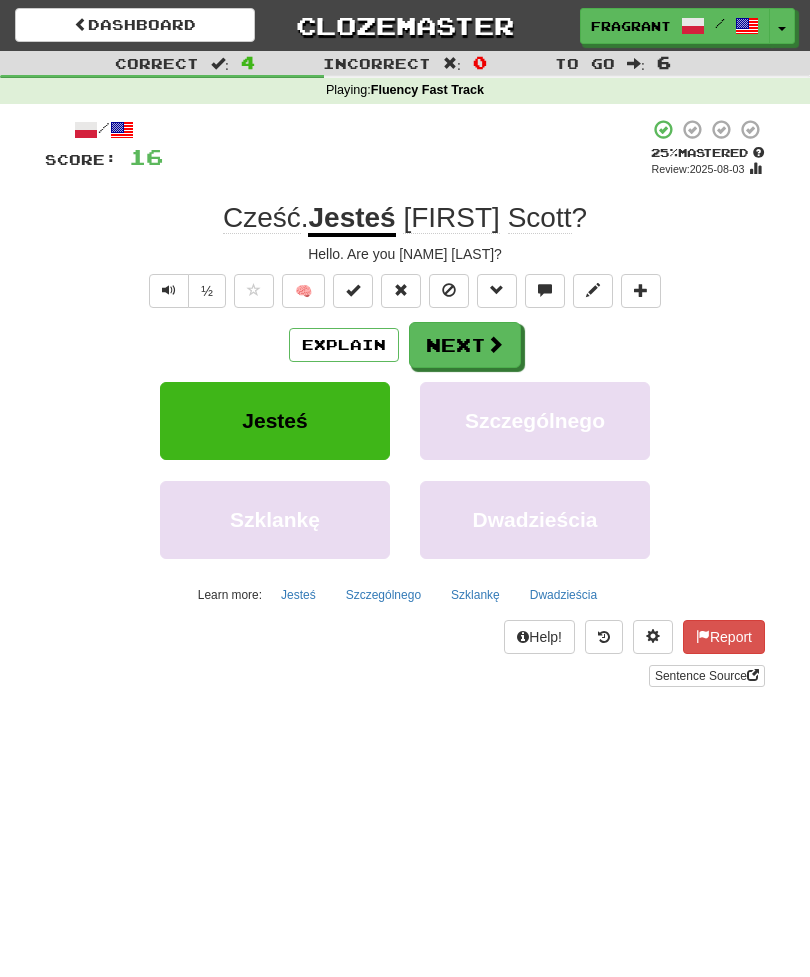 click at bounding box center (495, 344) 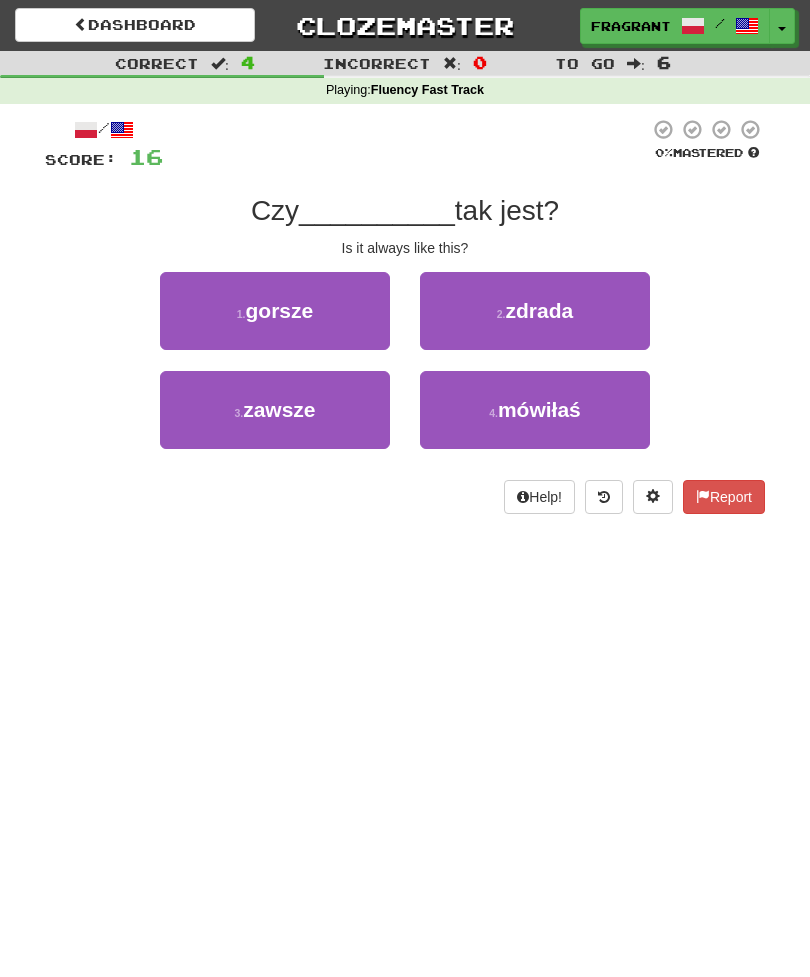 click on "3 .  zawsze" at bounding box center [275, 410] 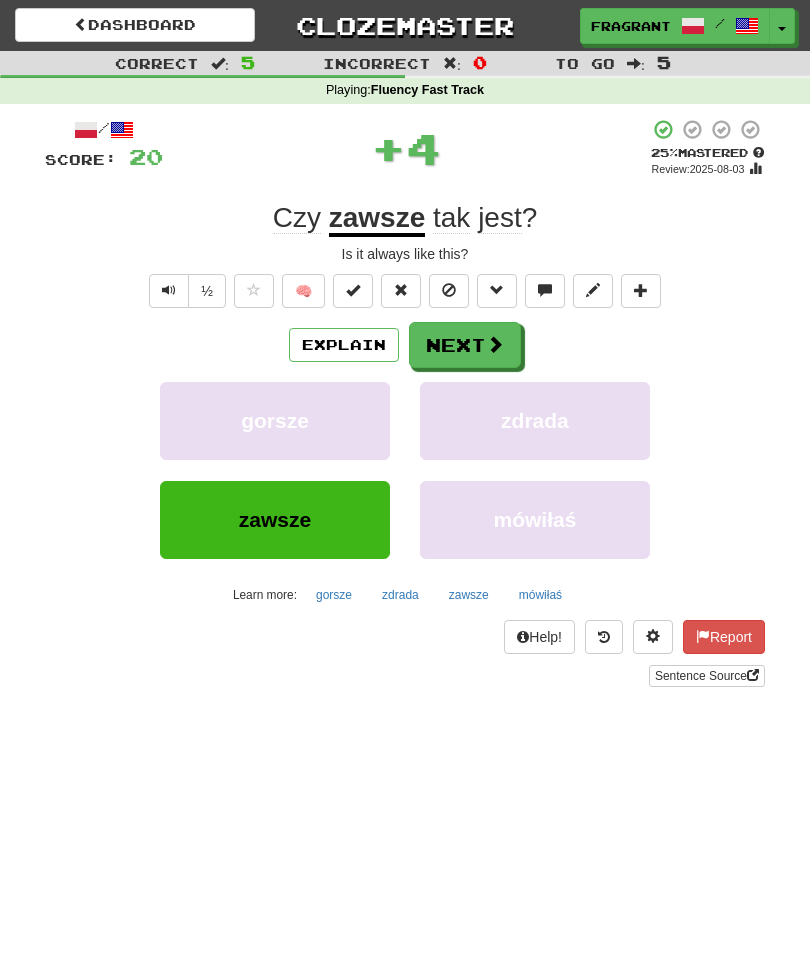 click on "Next" at bounding box center [465, 345] 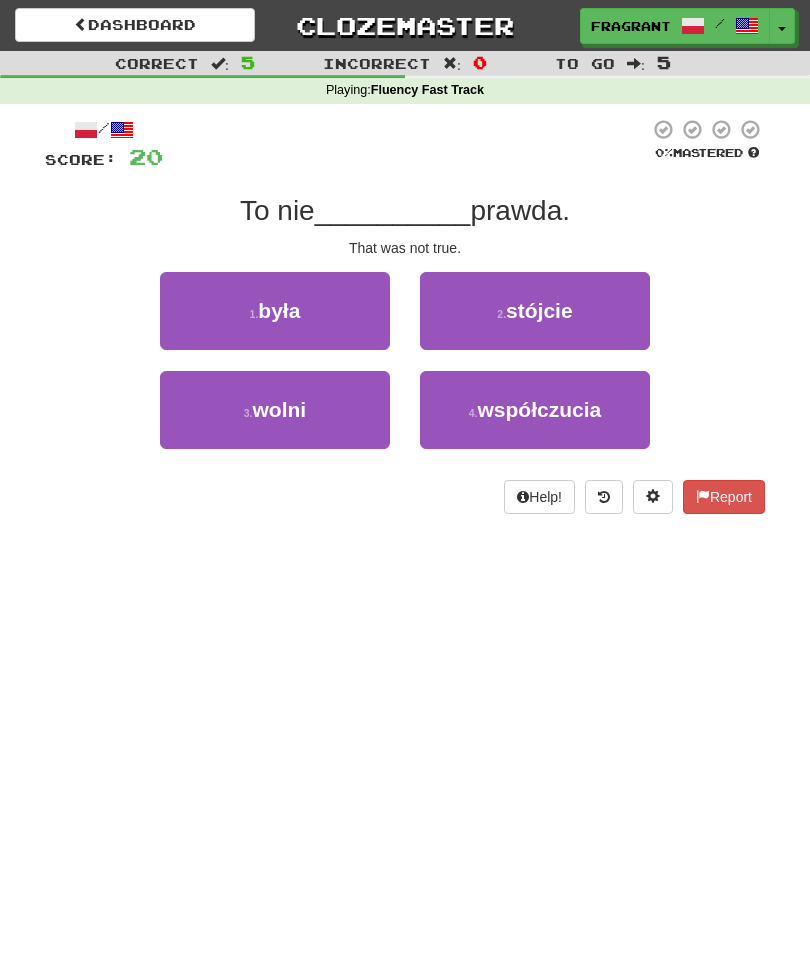 click on "1 .  była" at bounding box center [275, 311] 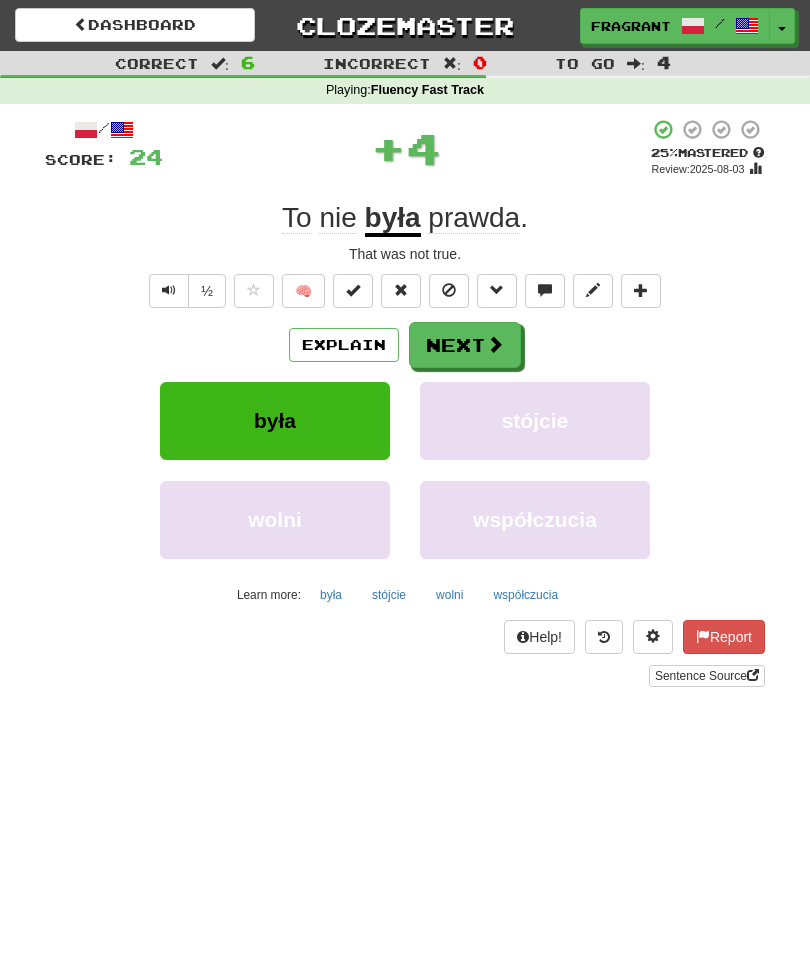 click at bounding box center [495, 344] 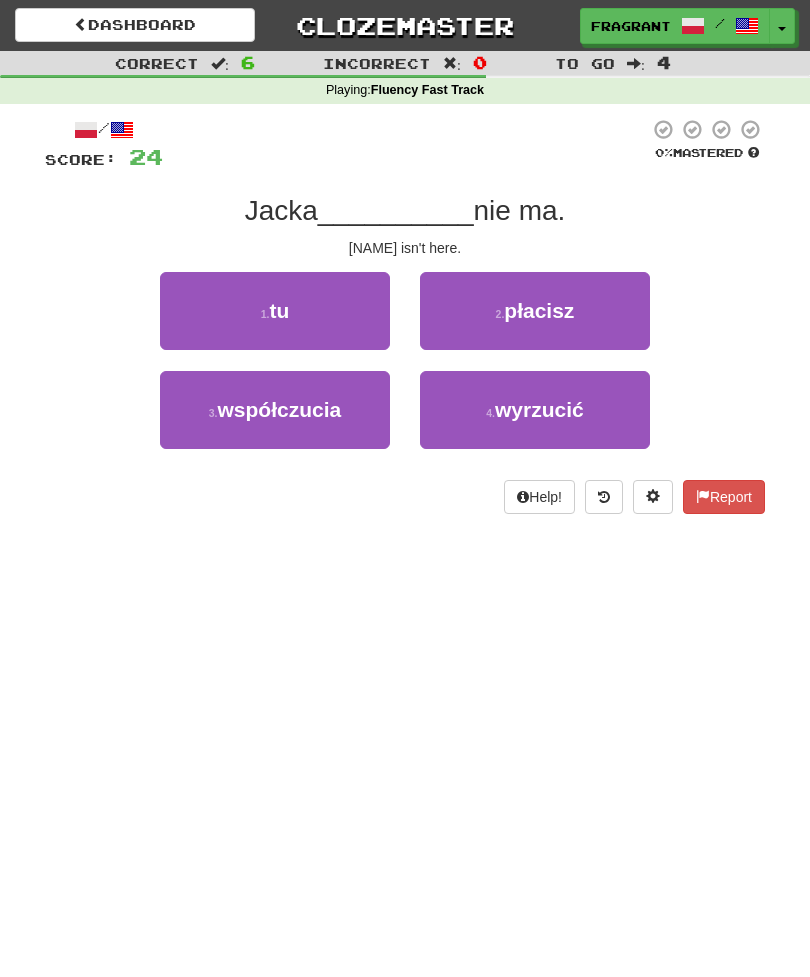click on "1 .  tu" at bounding box center (275, 311) 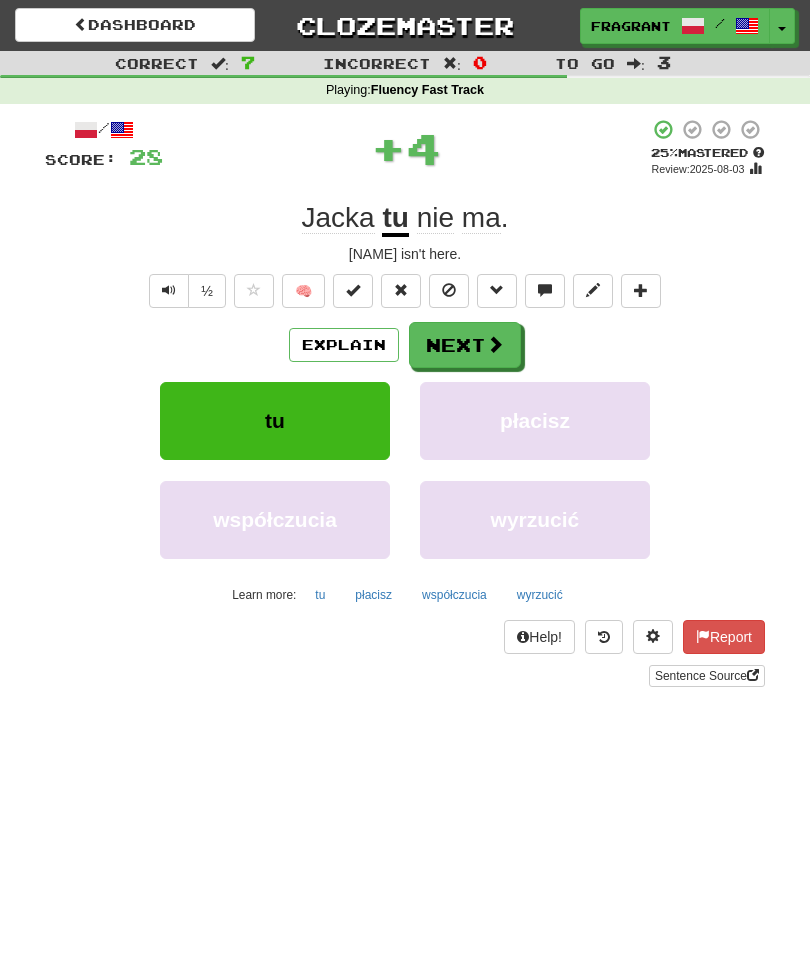 click on "Next" at bounding box center [465, 345] 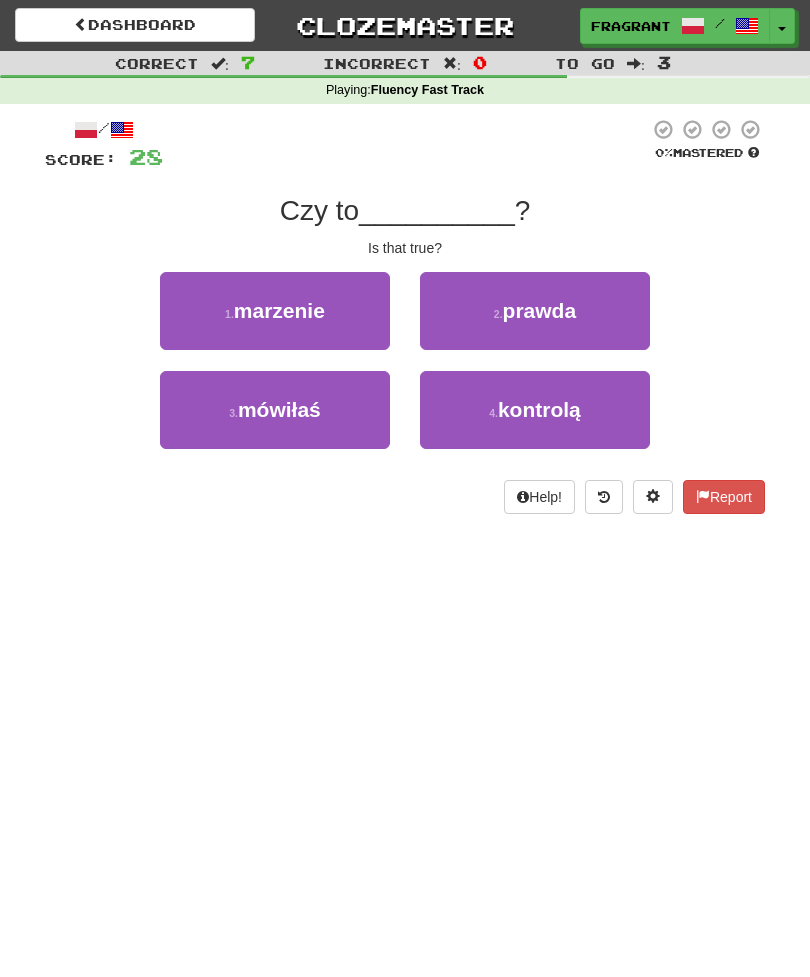 click on "prawda" at bounding box center [540, 310] 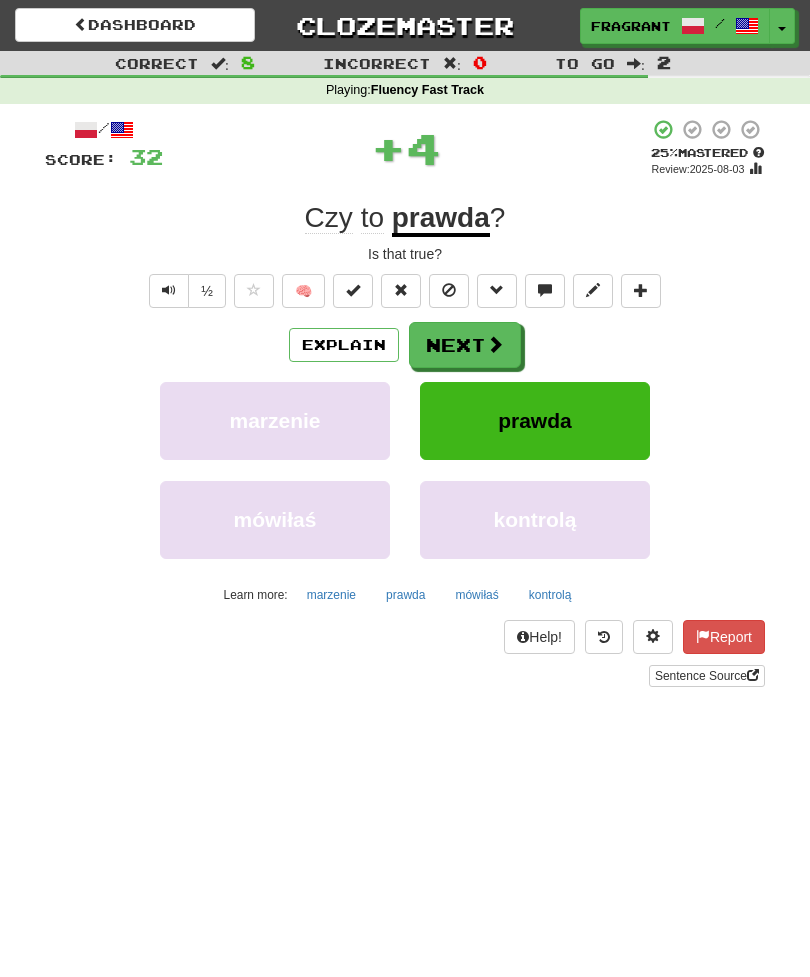 click on "Next" at bounding box center (465, 345) 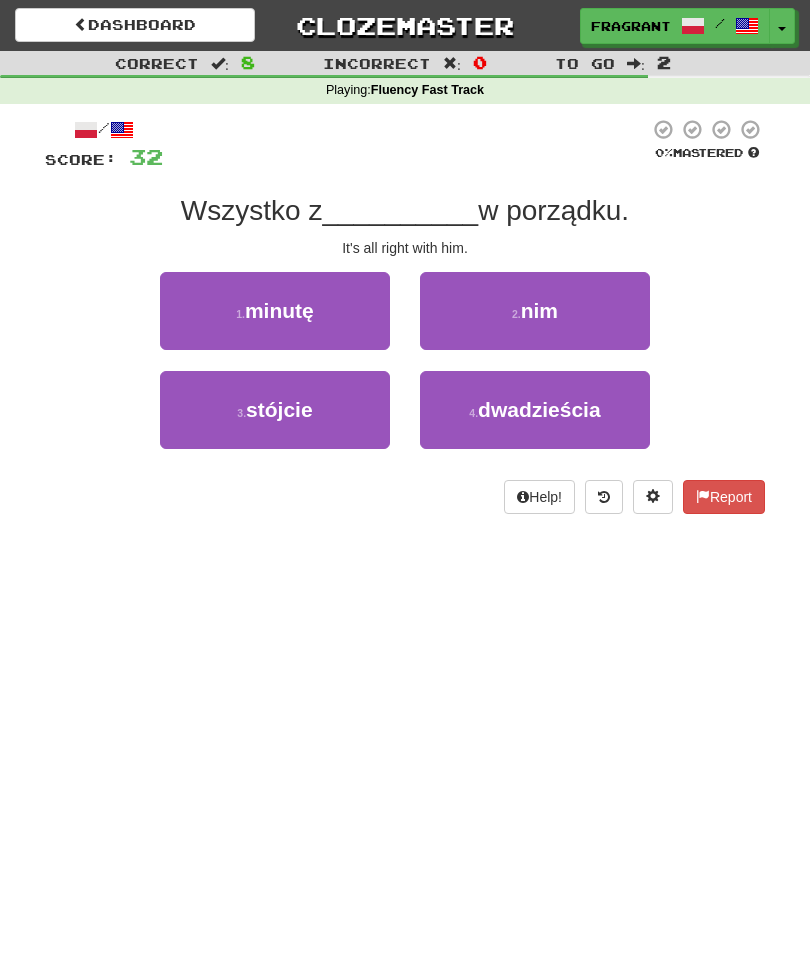 click on "2 .  nim" at bounding box center (535, 311) 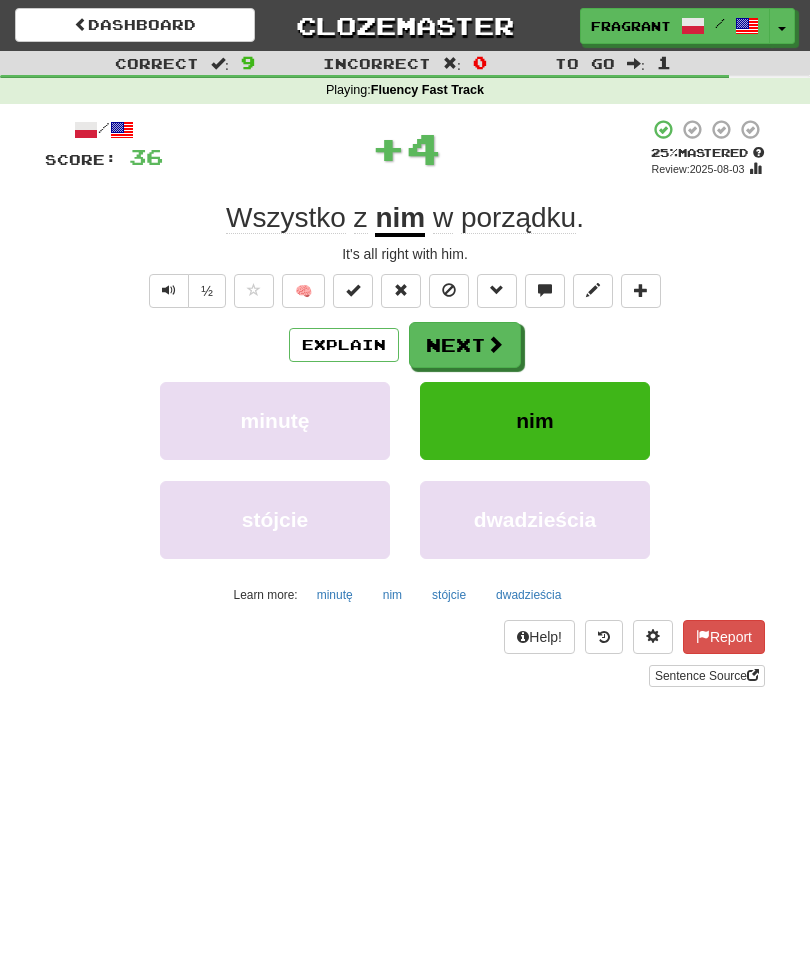 click on "Next" at bounding box center (465, 345) 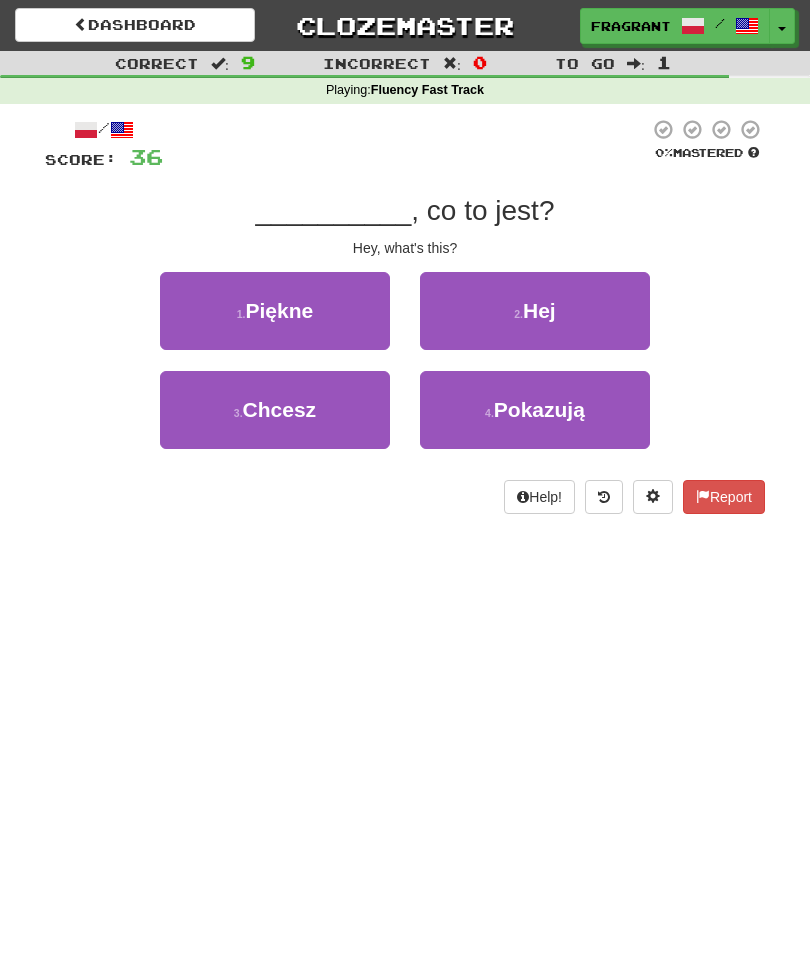 click on "3 .  Chcesz" at bounding box center [275, 410] 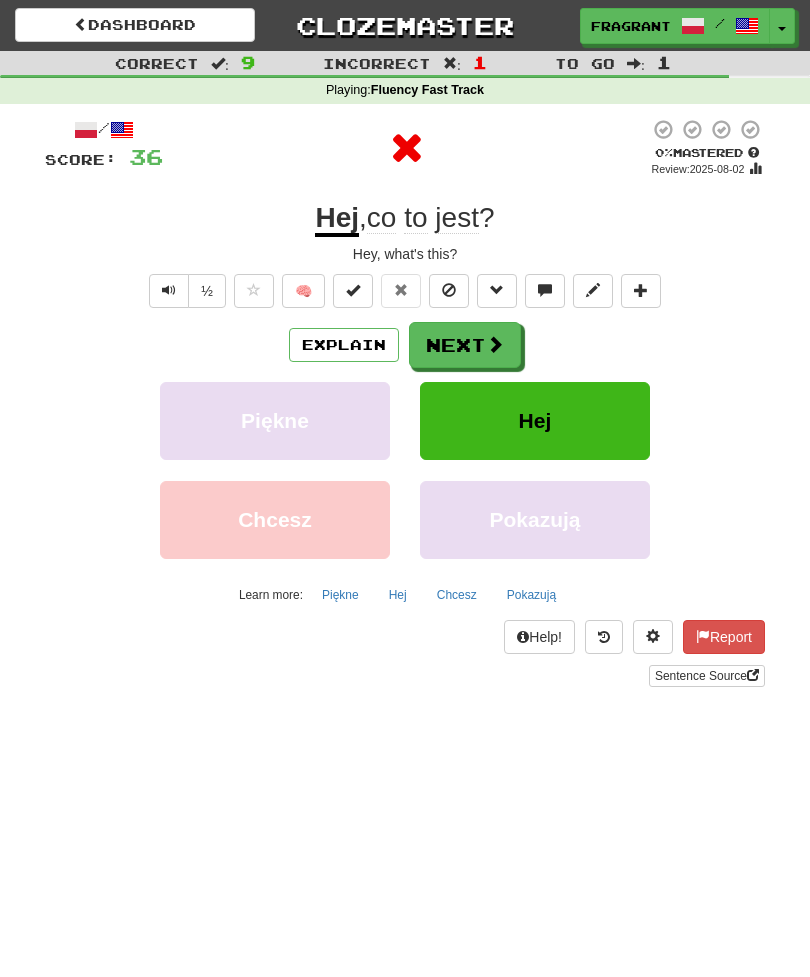 click at bounding box center [495, 344] 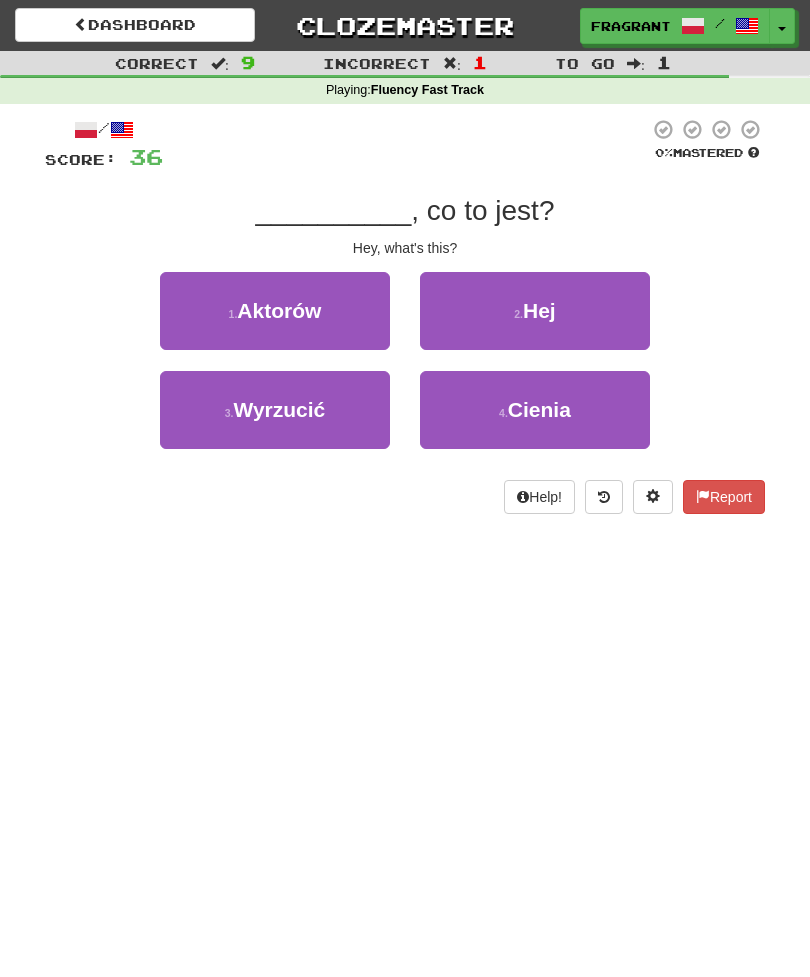 click on "2 .  Hej" at bounding box center (535, 311) 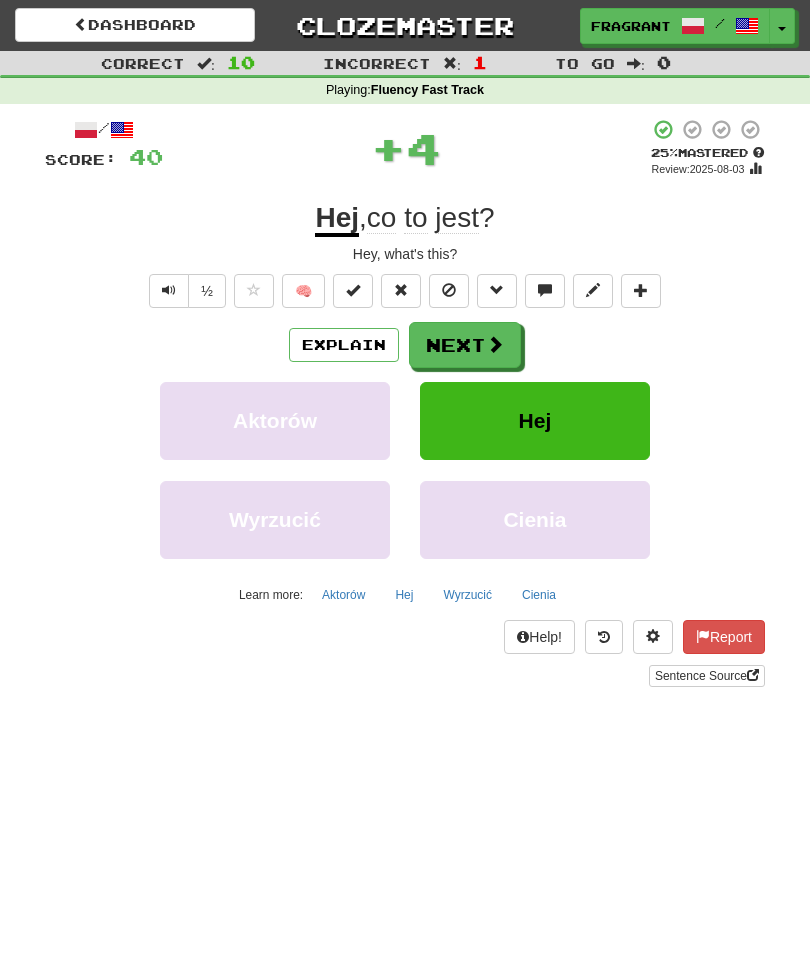 click at bounding box center [495, 344] 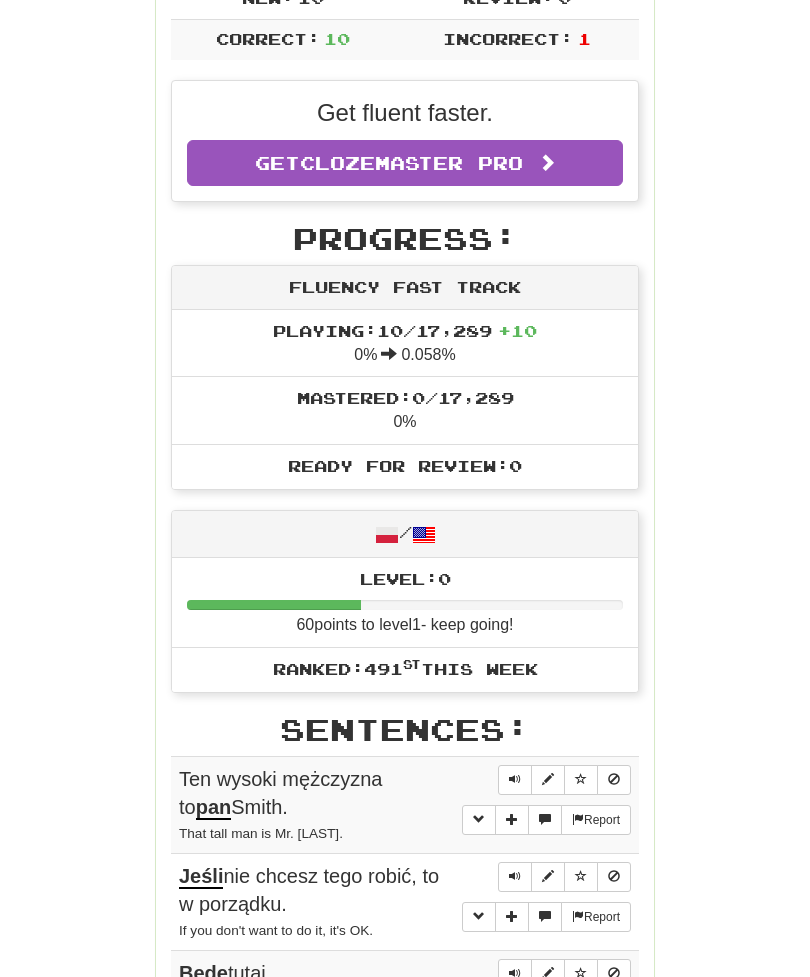 scroll, scrollTop: 0, scrollLeft: 0, axis: both 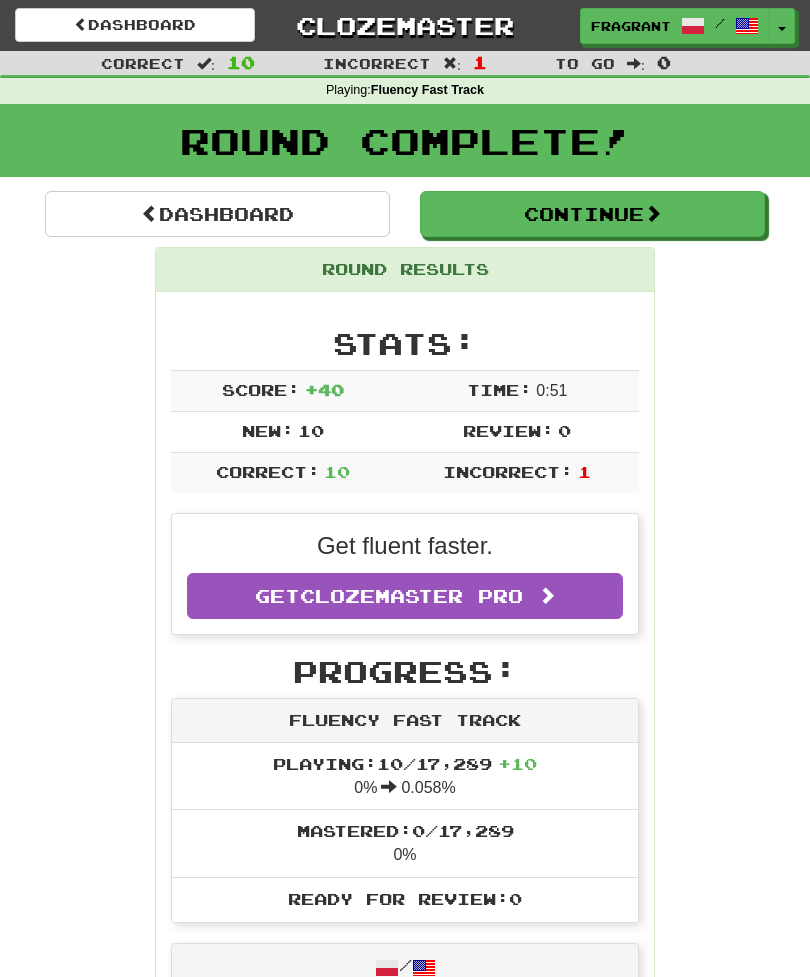 click on "Dashboard" at bounding box center [217, 214] 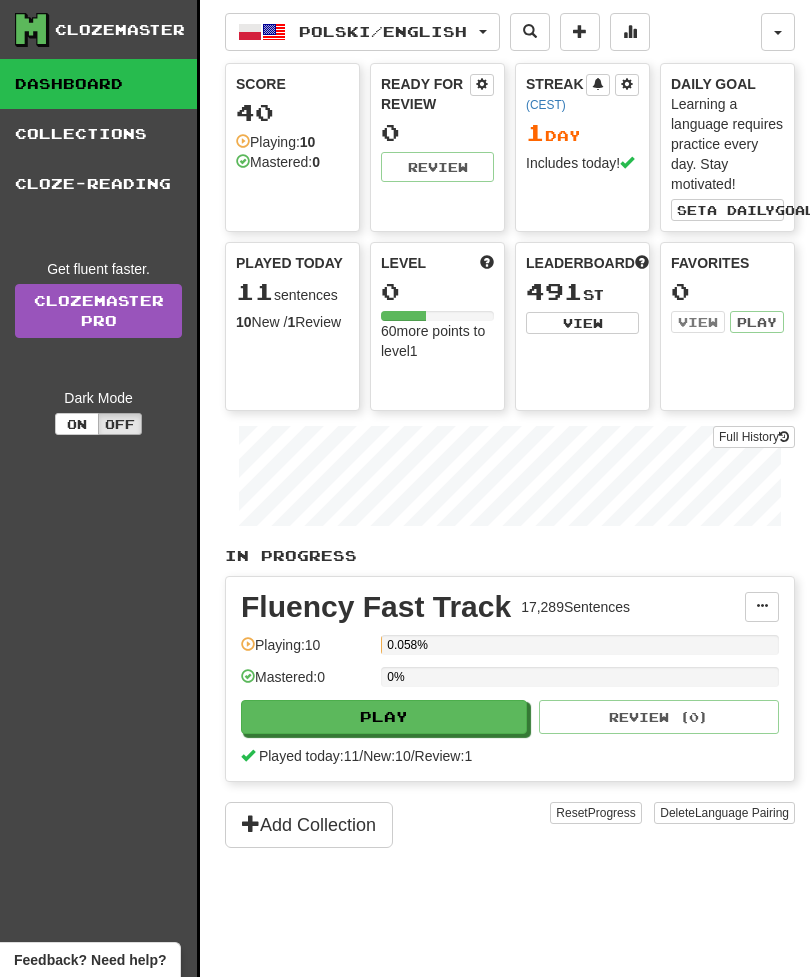 scroll, scrollTop: 0, scrollLeft: 0, axis: both 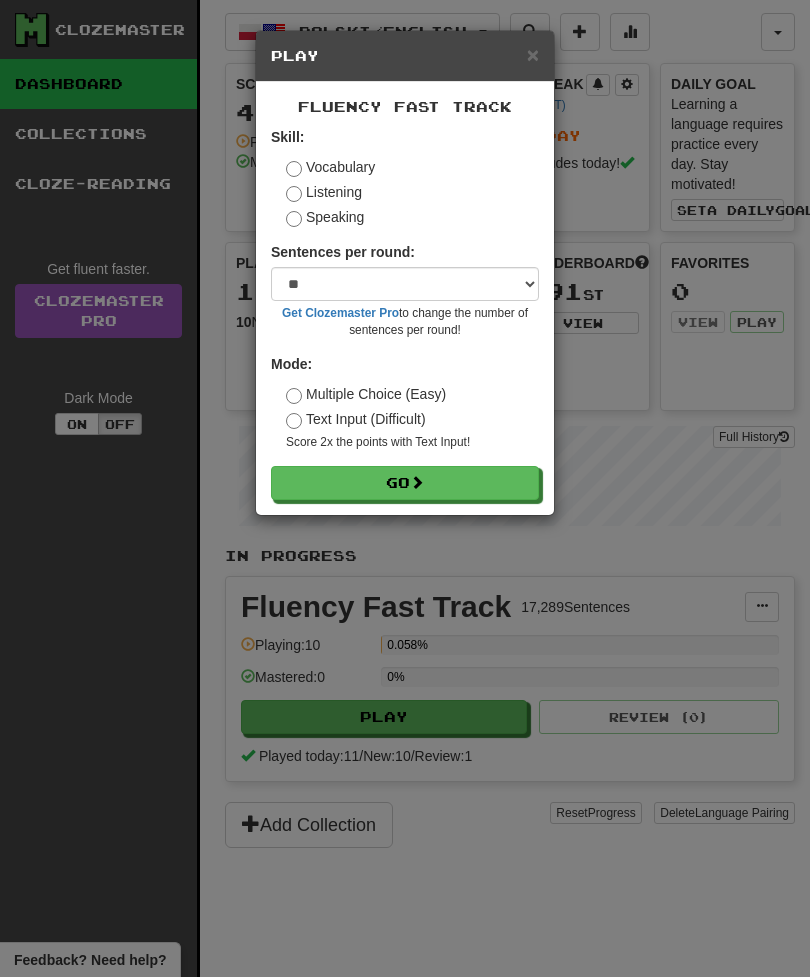 click on "Text Input (Difficult)" at bounding box center (356, 419) 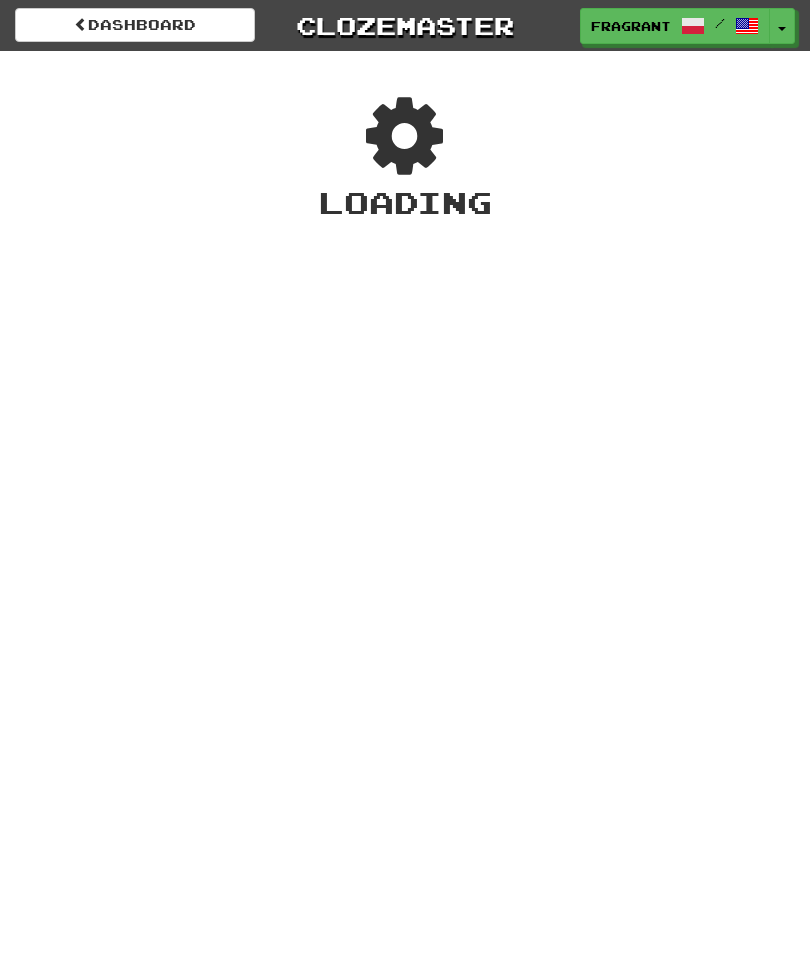 scroll, scrollTop: 0, scrollLeft: 0, axis: both 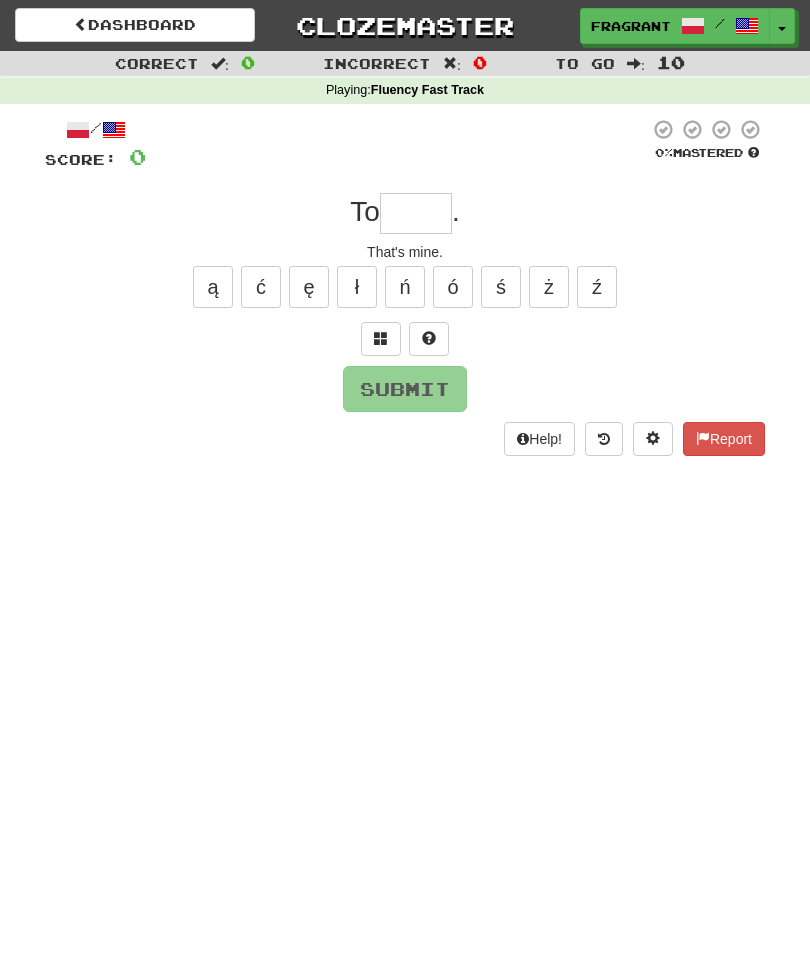 click at bounding box center [416, 213] 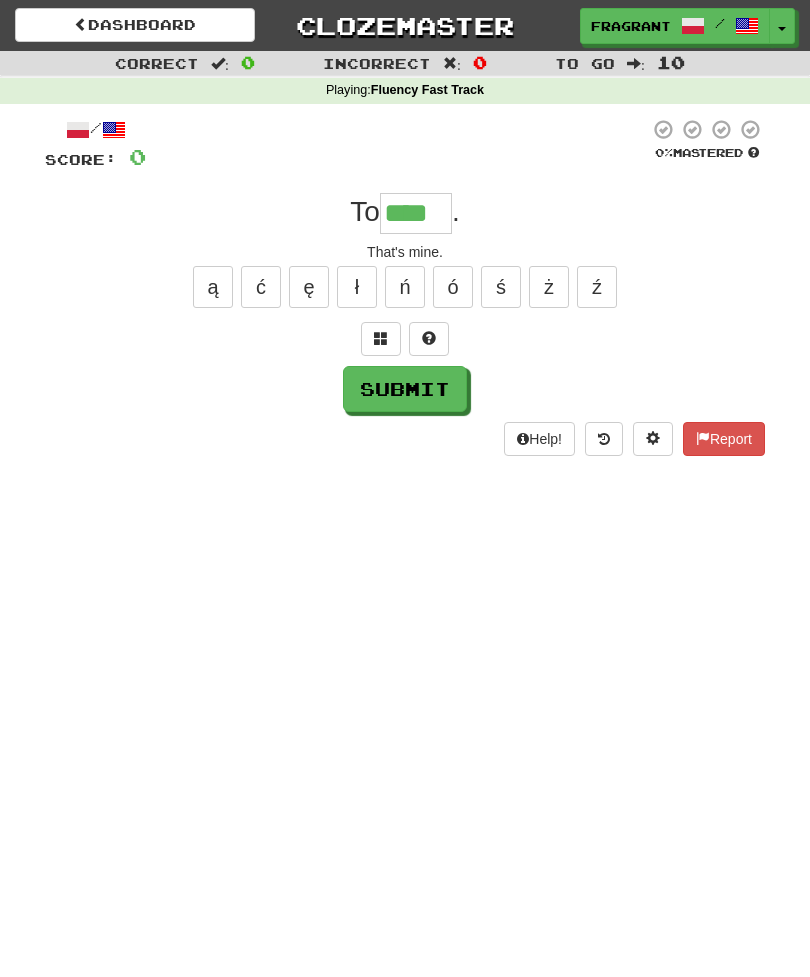 type on "****" 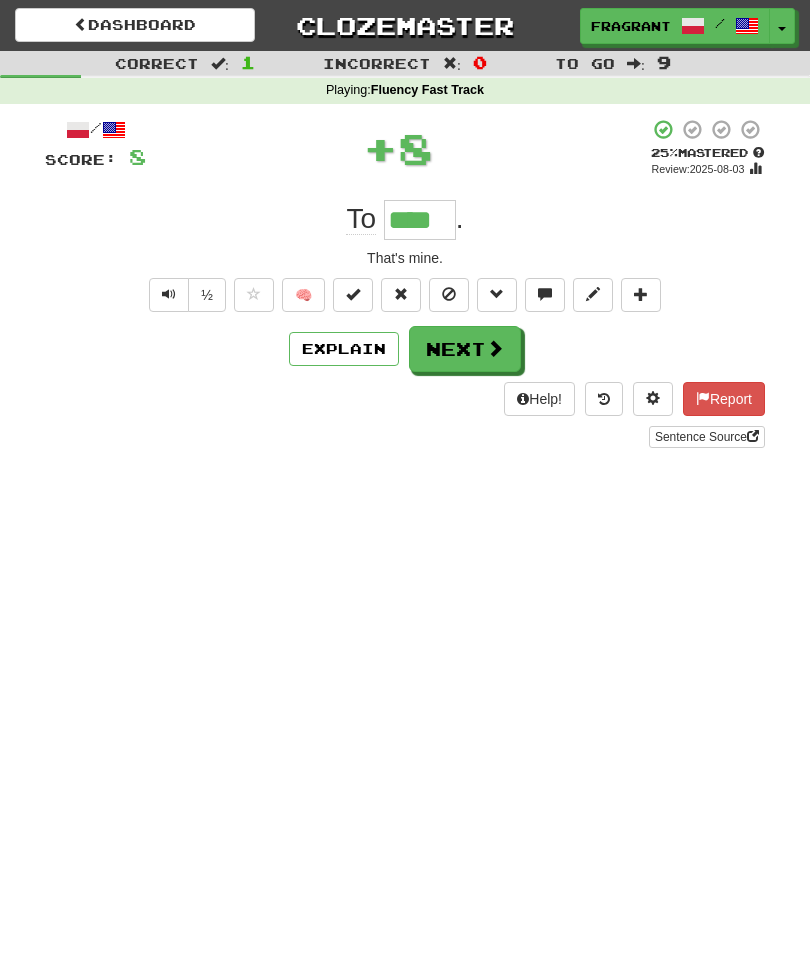 click on "Next" at bounding box center (465, 349) 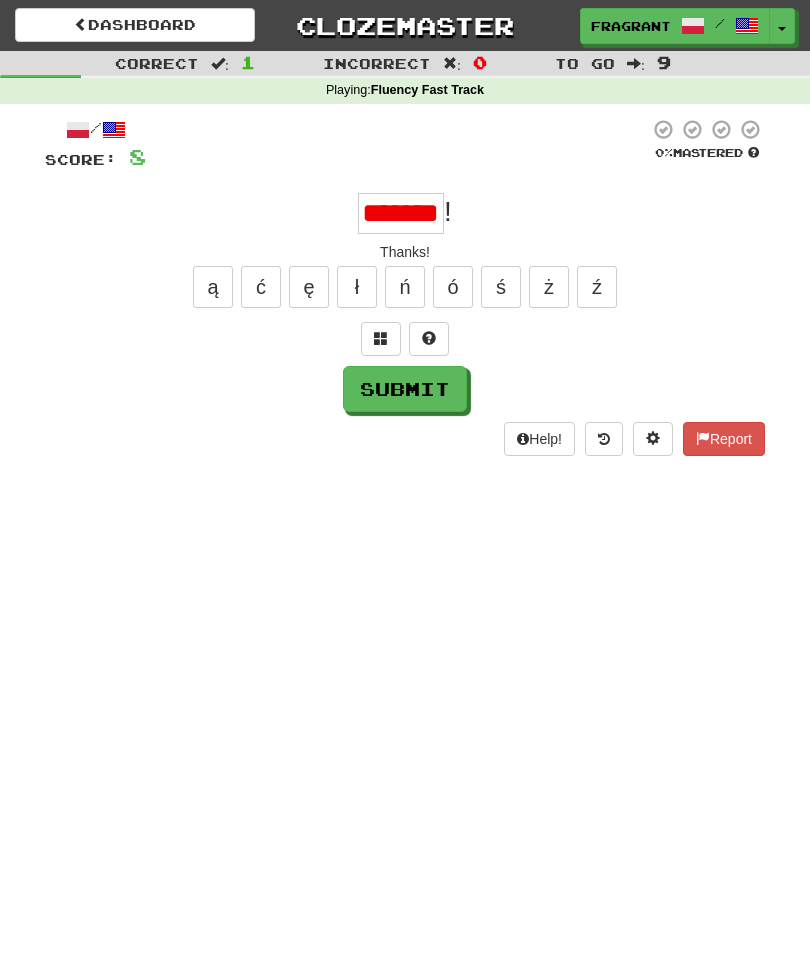 click on "Submit" at bounding box center [405, 389] 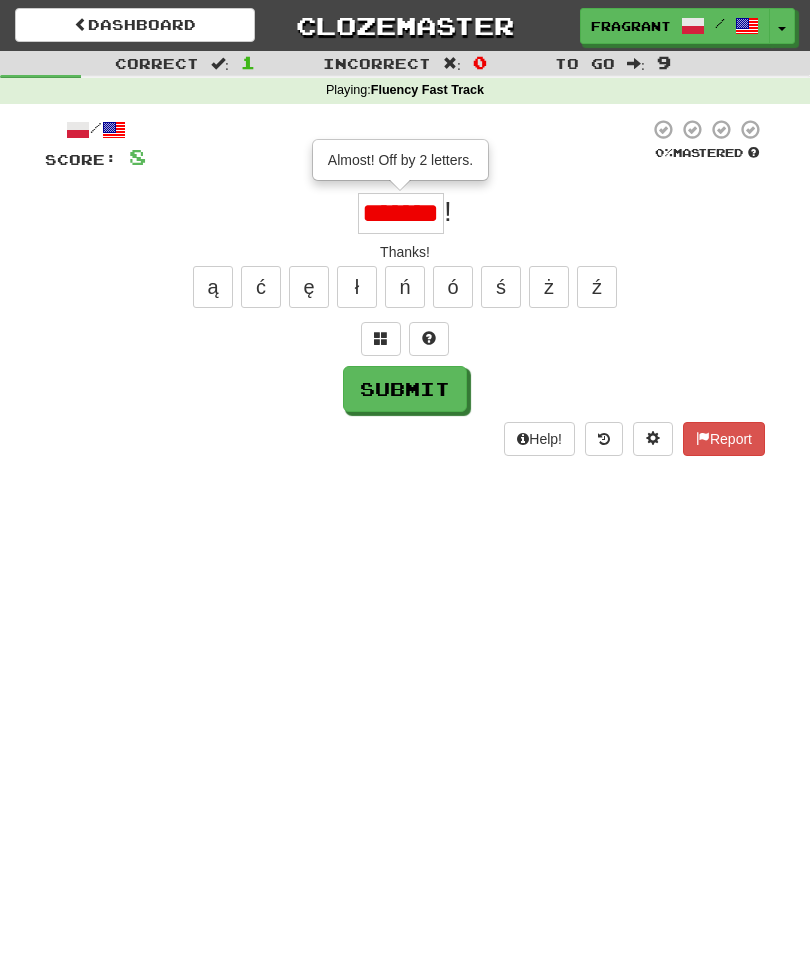 click on "*******" at bounding box center [401, 213] 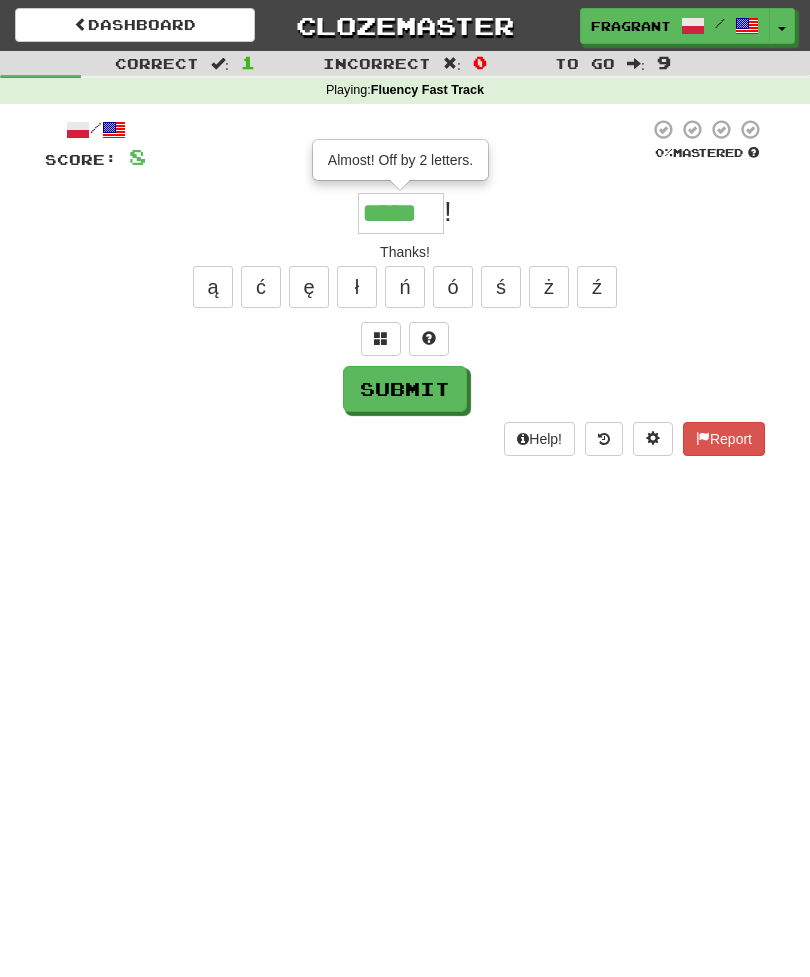 click on "Submit" at bounding box center (405, 389) 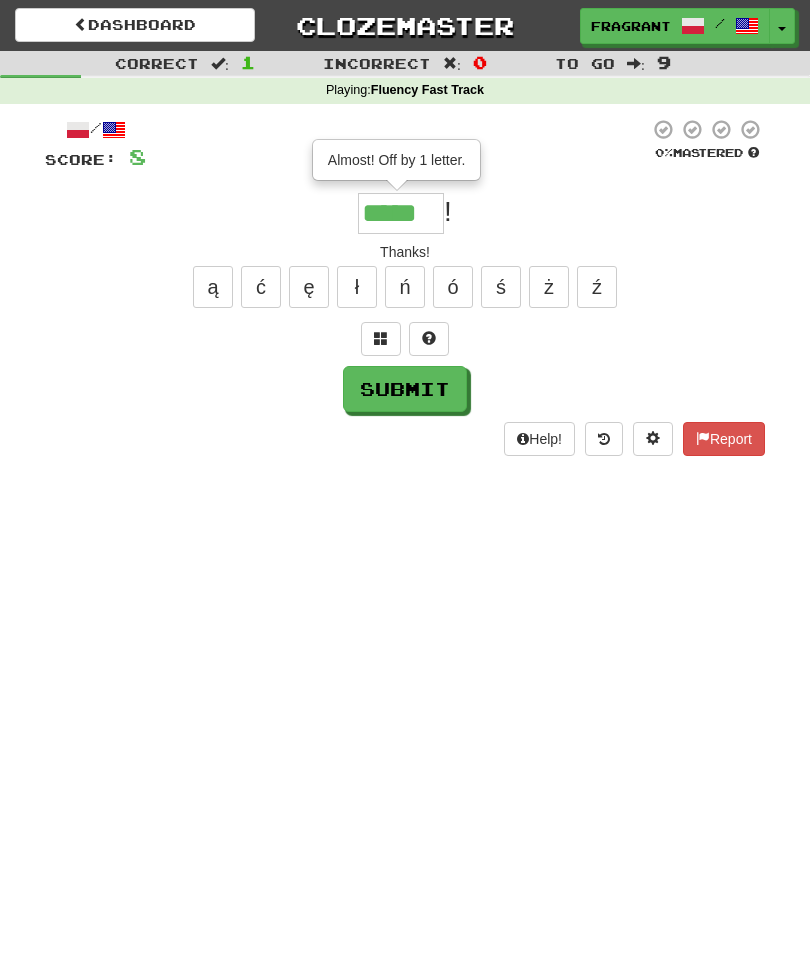 click on "*****" at bounding box center (401, 213) 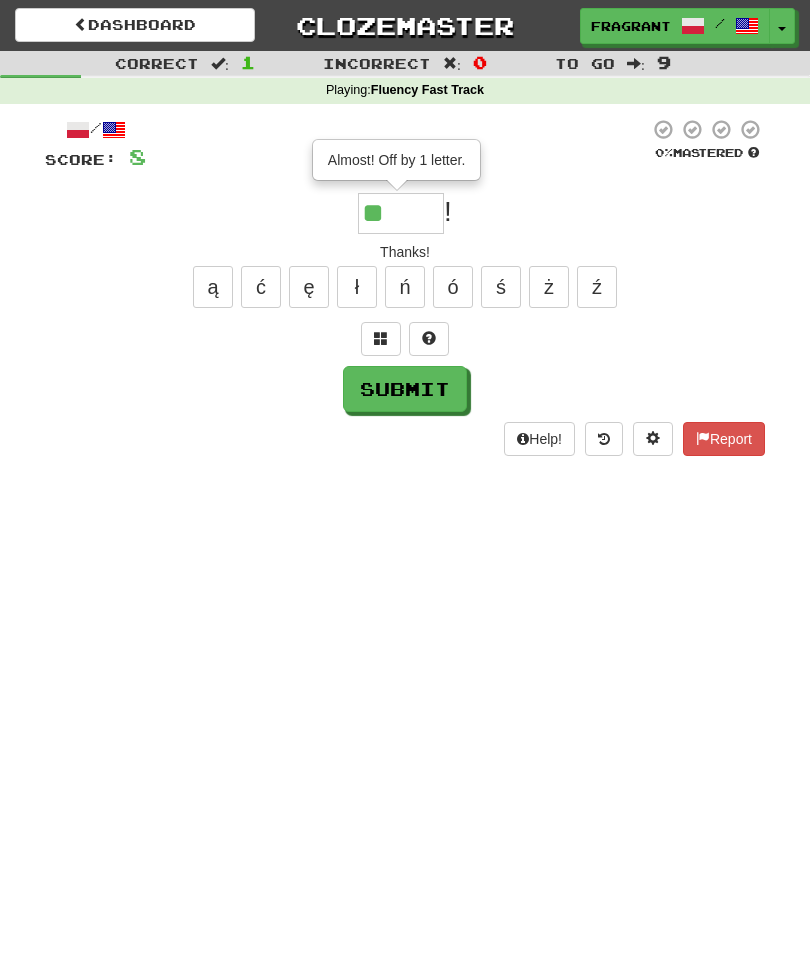 type on "*" 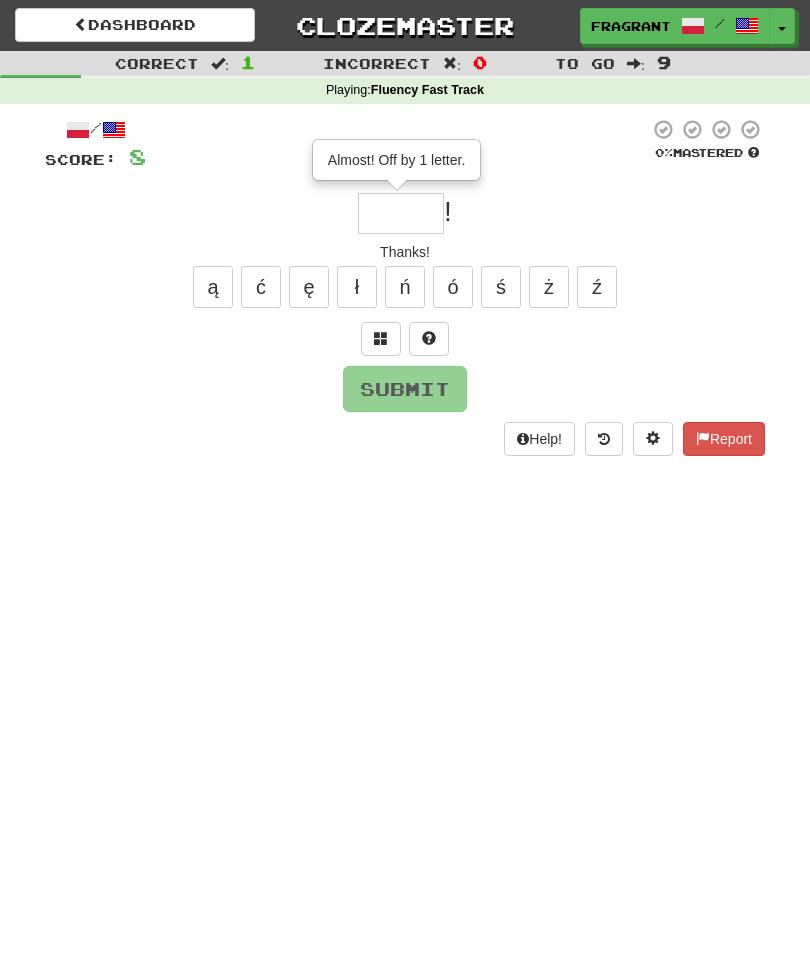 click at bounding box center (401, 213) 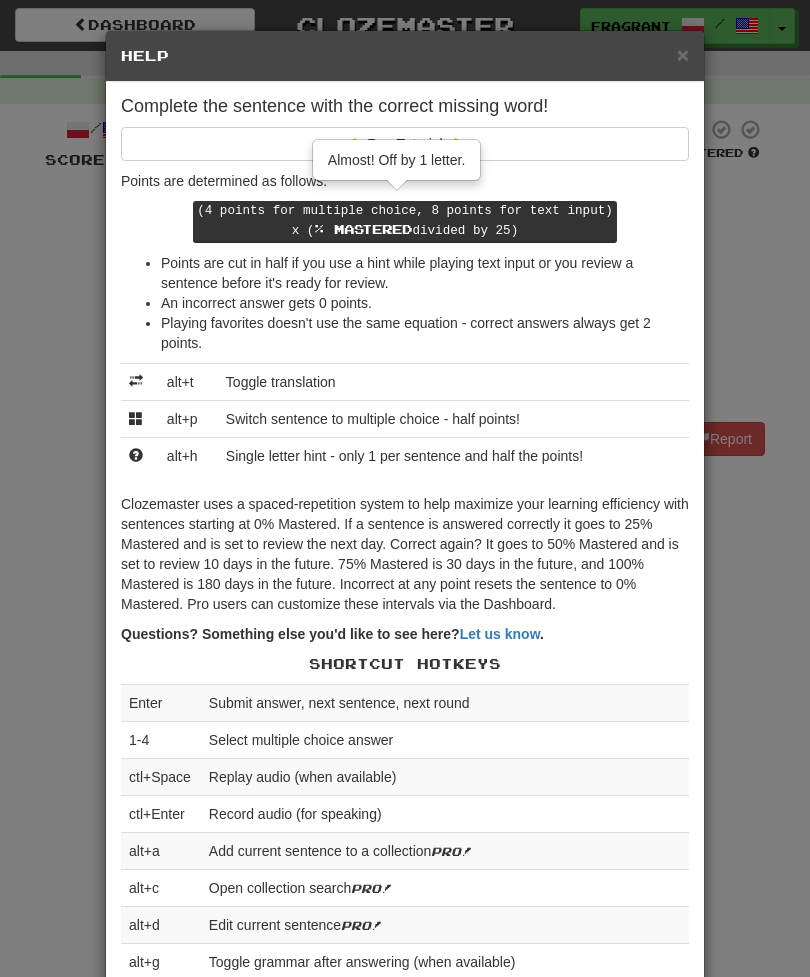 click on "× Help Complete the sentence with the correct missing word! 👉 Run Tutorial 👈 Points are determined as follows: (4 points for multiple choice, 8 points for text input)  x ( % Mastered  divided by 25) Points are cut in half if you use a hint while playing text input or you review a sentence before it's ready for review. An incorrect answer gets 0 points. Playing favorites doesn't use the same equation - correct answers always get 2 points. alt+t Toggle translation alt+p Switch sentence to multiple choice - half points! alt+h Single letter hint - only 1 per sentence and half the points! Questions? Something else you'd like to see here?  Let us know . Shortcut Hotkeys Enter Submit answer, next sentence, next round 1-4 Select multiple choice answer ctl+Space Replay audio (when available) ctl+Enter Record audio (for speaking) alt+a Add current sentence to a collection   Pro! alt+c Open collection search  Pro! alt+d Edit current sentence  Pro! alt+g Toggle grammar after answering (when available) alt+e alt+f" at bounding box center (405, 488) 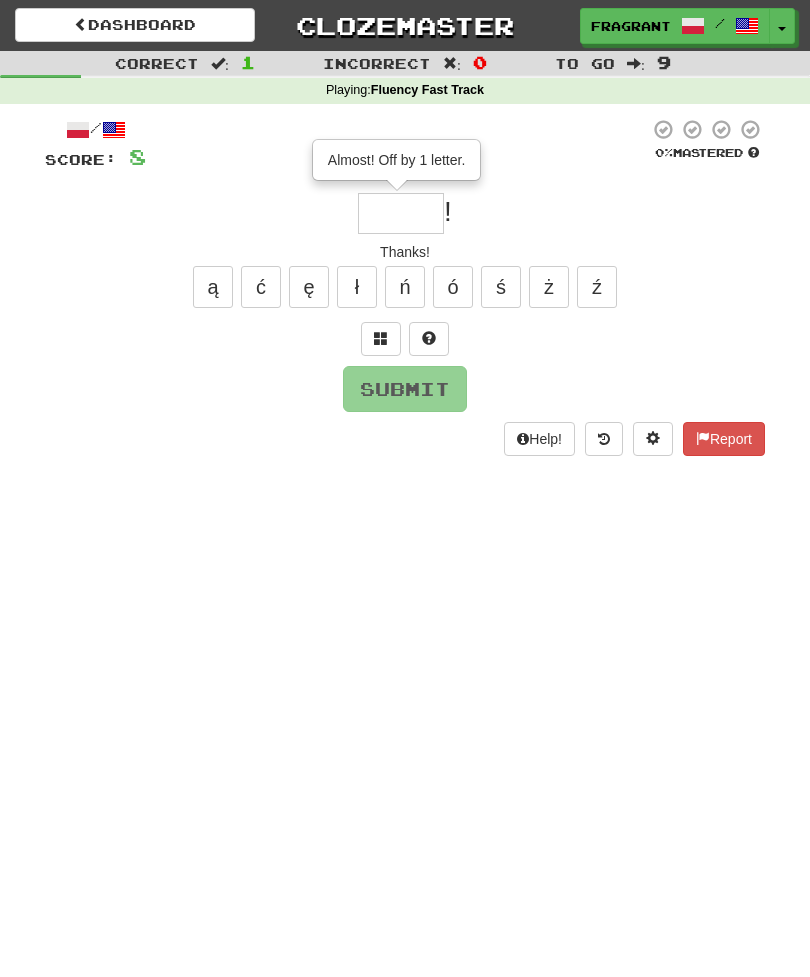 click at bounding box center [401, 213] 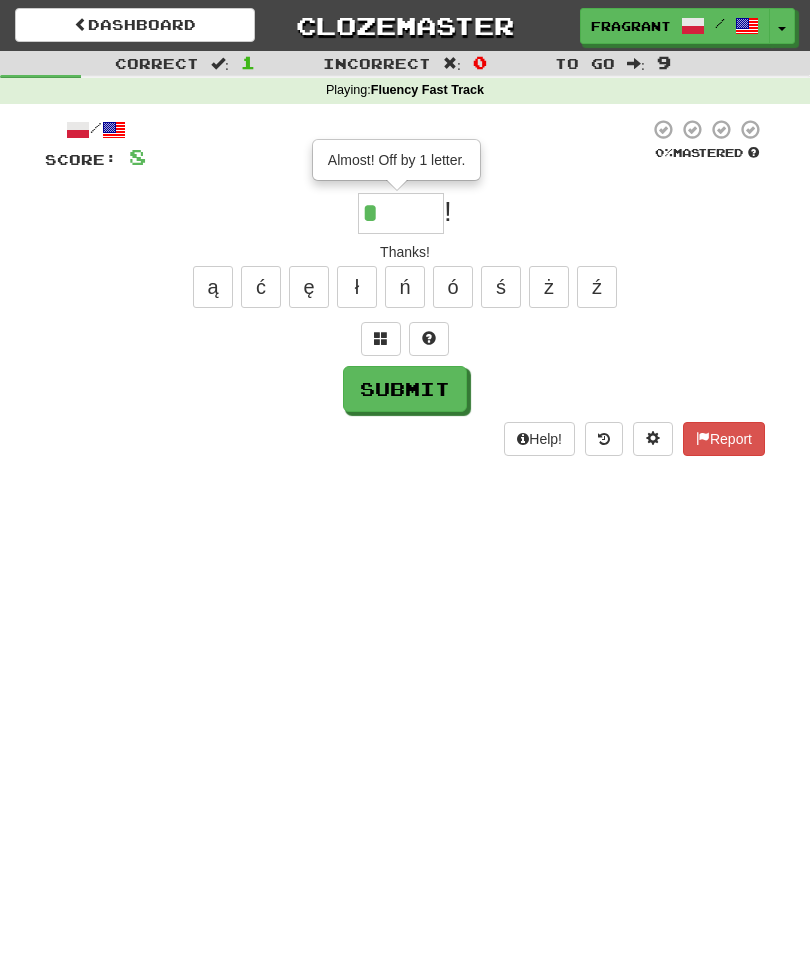 click on "/  Score:   8 0 %  Mastered * Almost! Off by 1 letter. ! Thanks! ą ć ę ł ń ó ś ż ź Submit  Help!  Report" at bounding box center (405, 287) 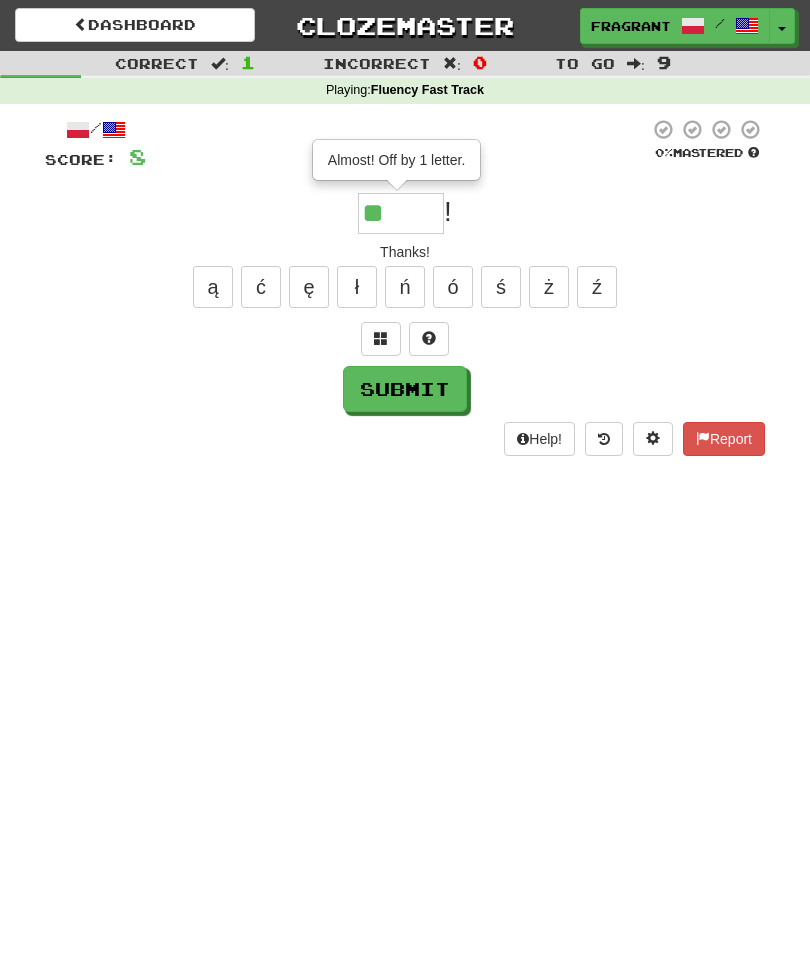 click on "Submit" at bounding box center [405, 389] 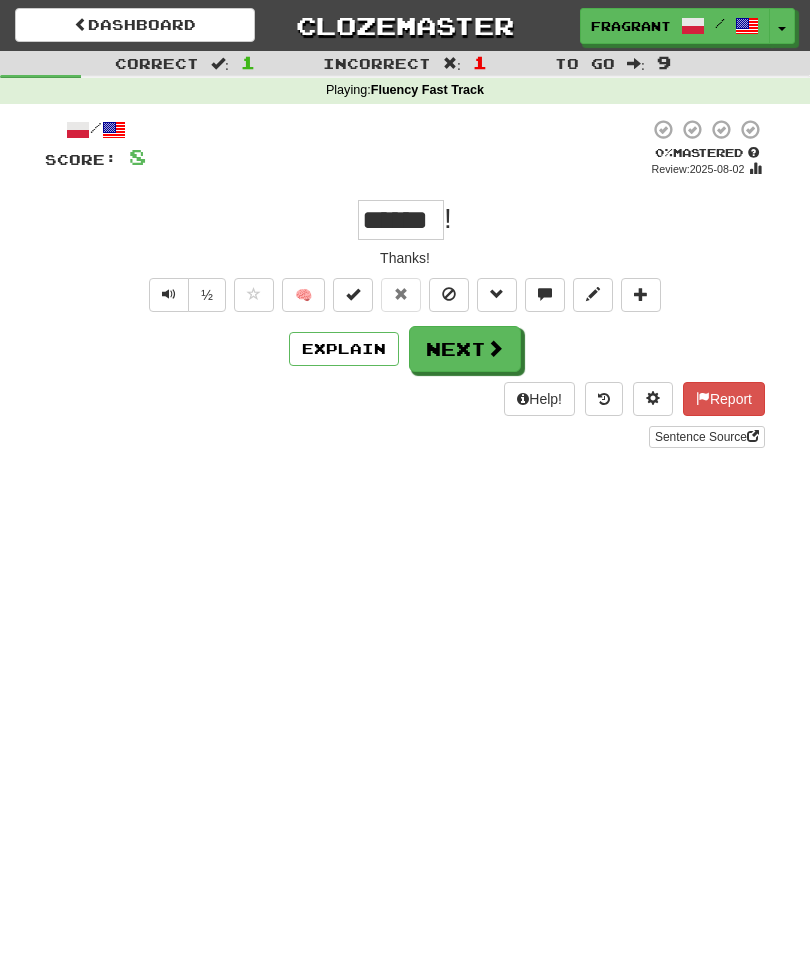 click at bounding box center [495, 348] 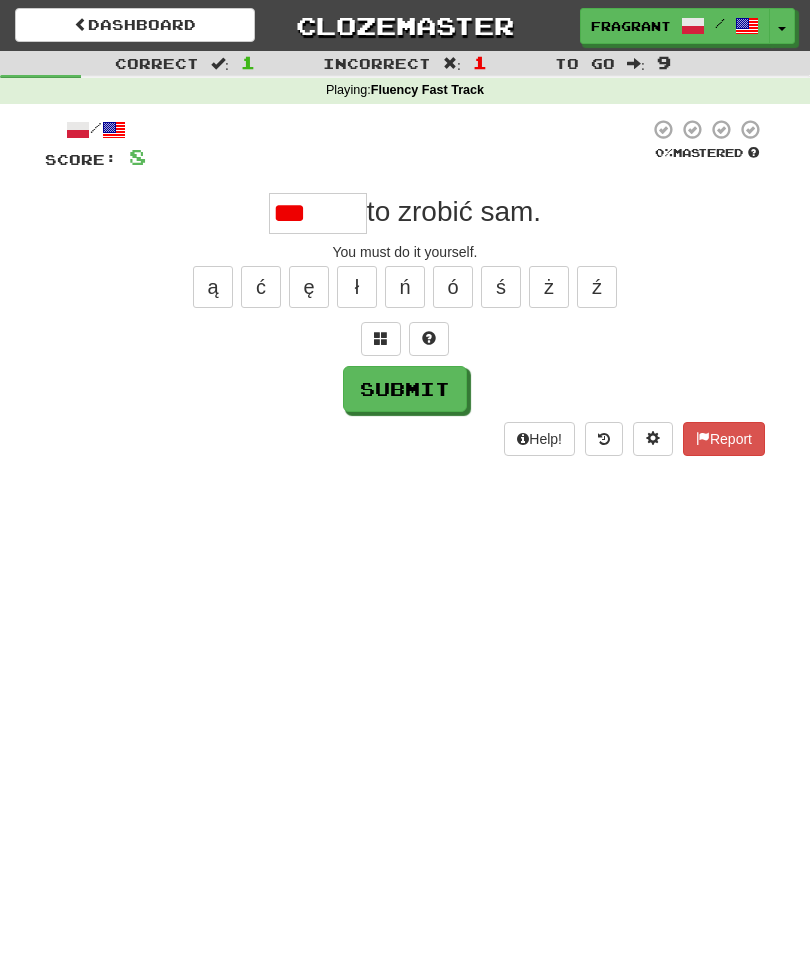 type on "*" 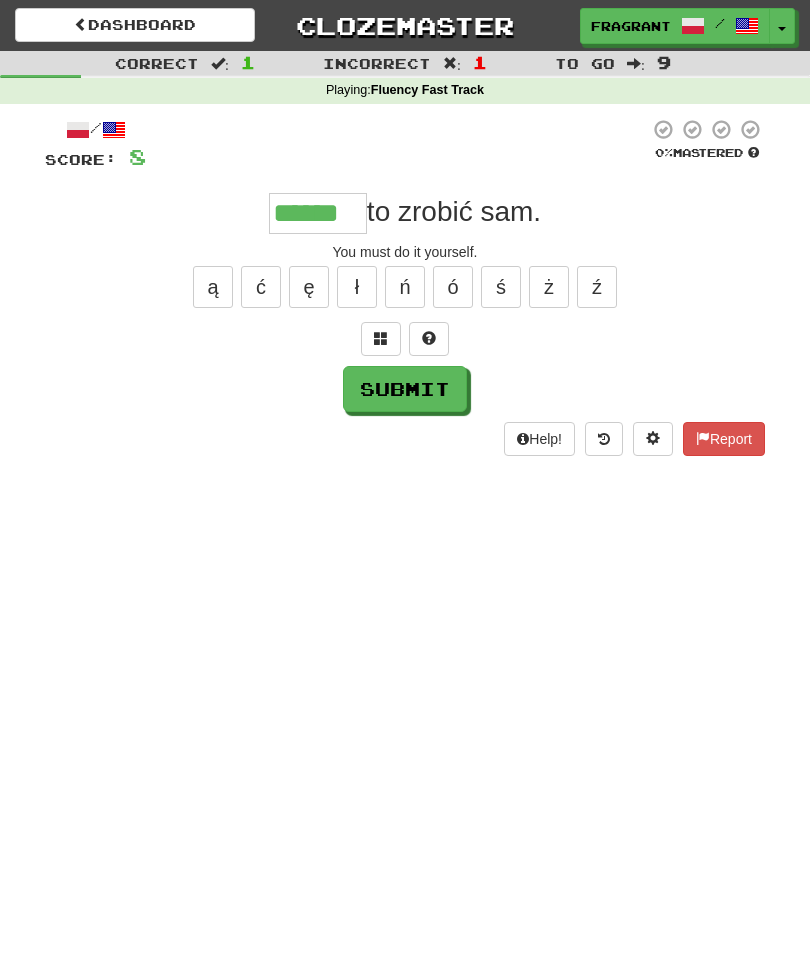 click on "Submit" at bounding box center [405, 389] 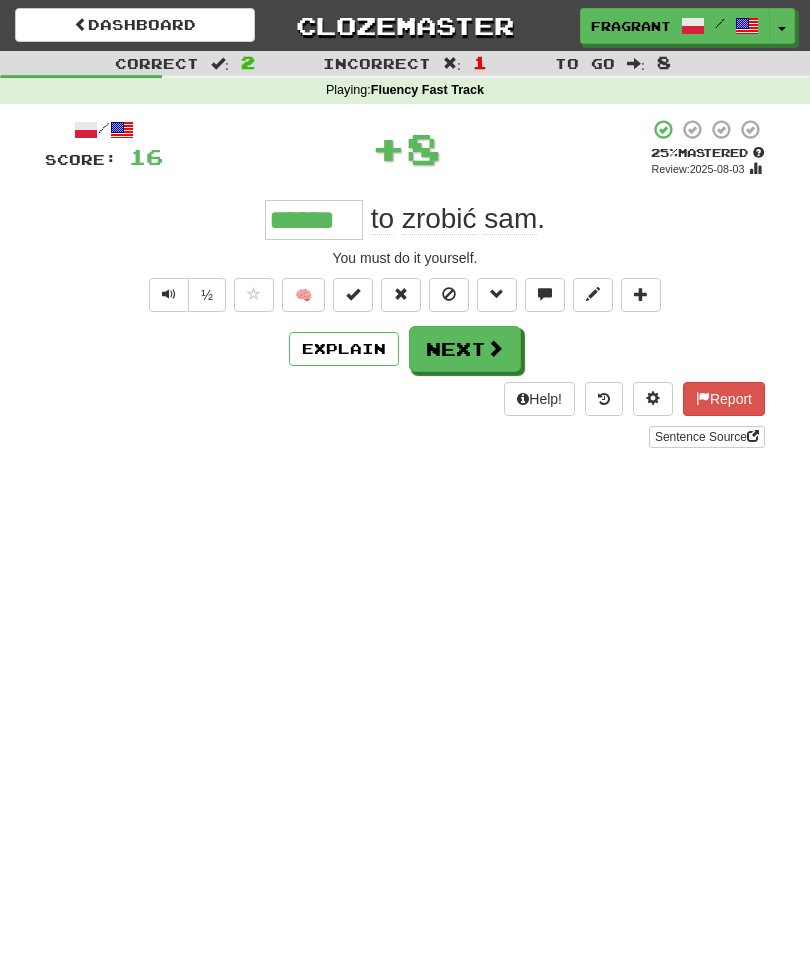 click on "Next" at bounding box center (465, 349) 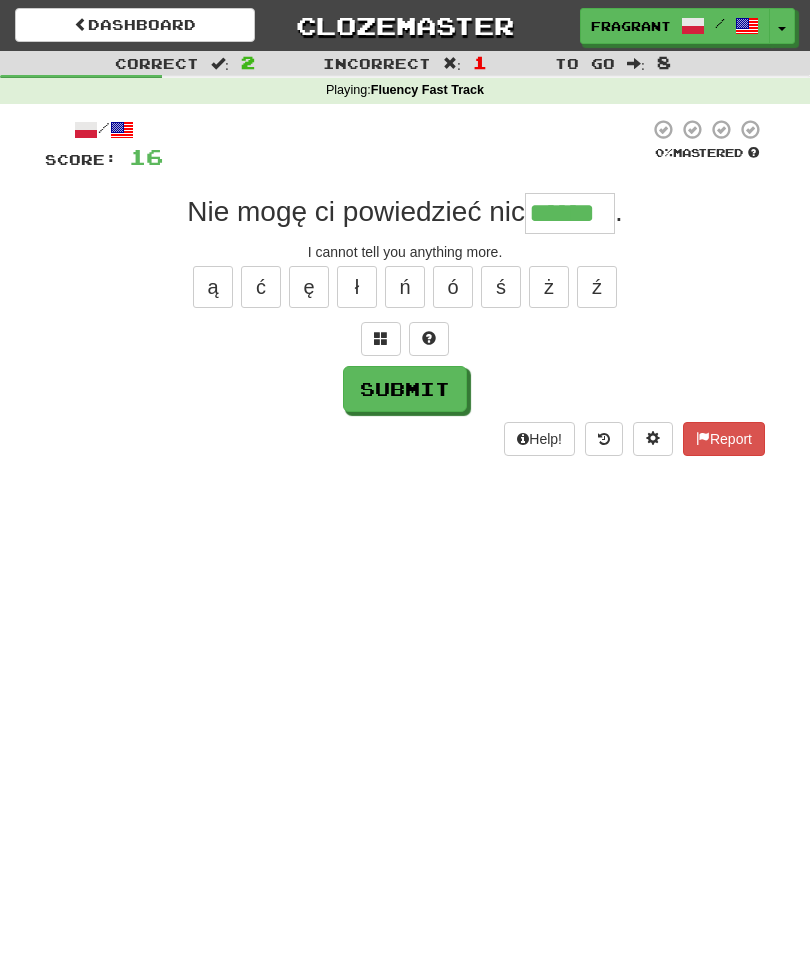 type on "******" 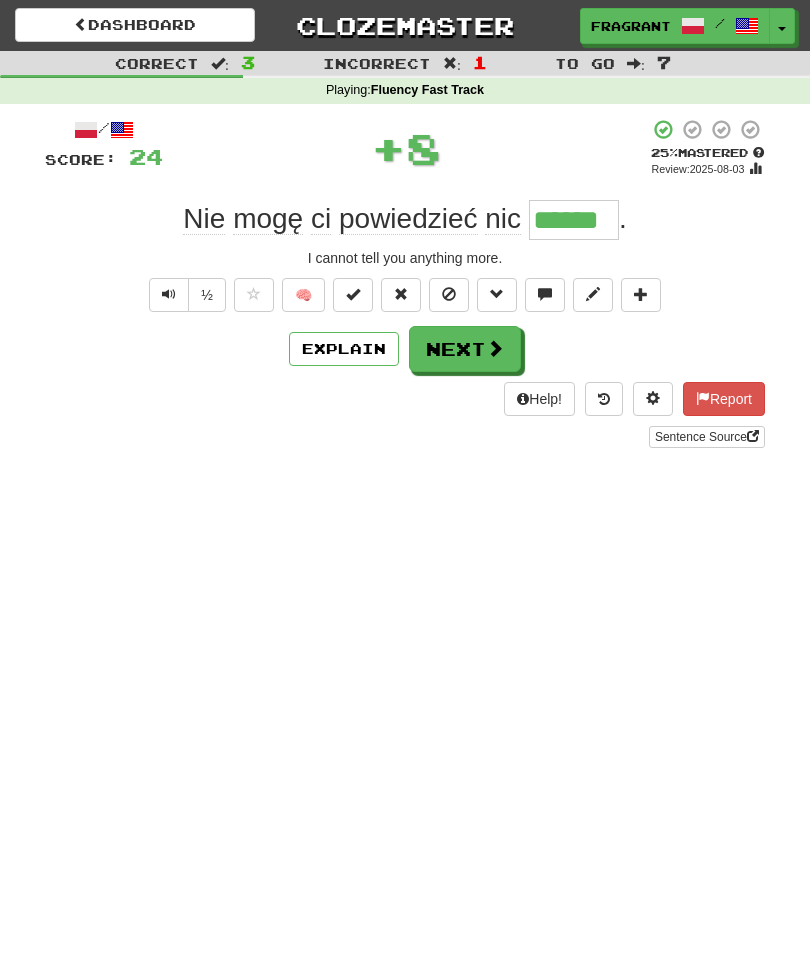 click on "Next" at bounding box center [465, 349] 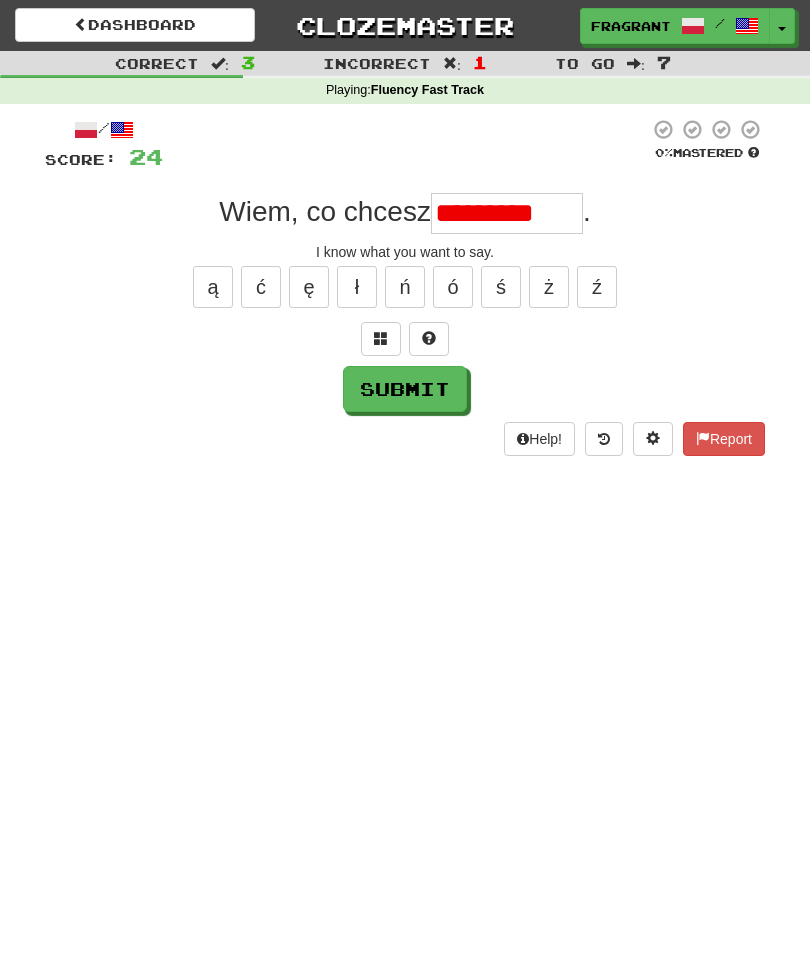 click on "Submit" at bounding box center (405, 389) 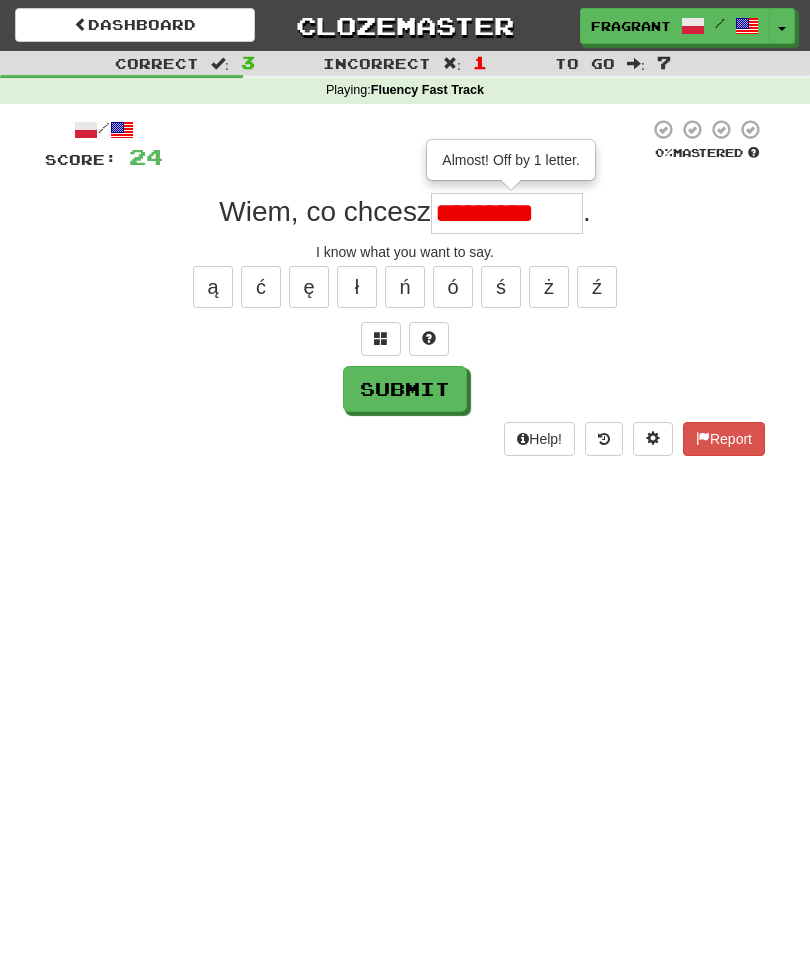 click on "*********" at bounding box center (507, 213) 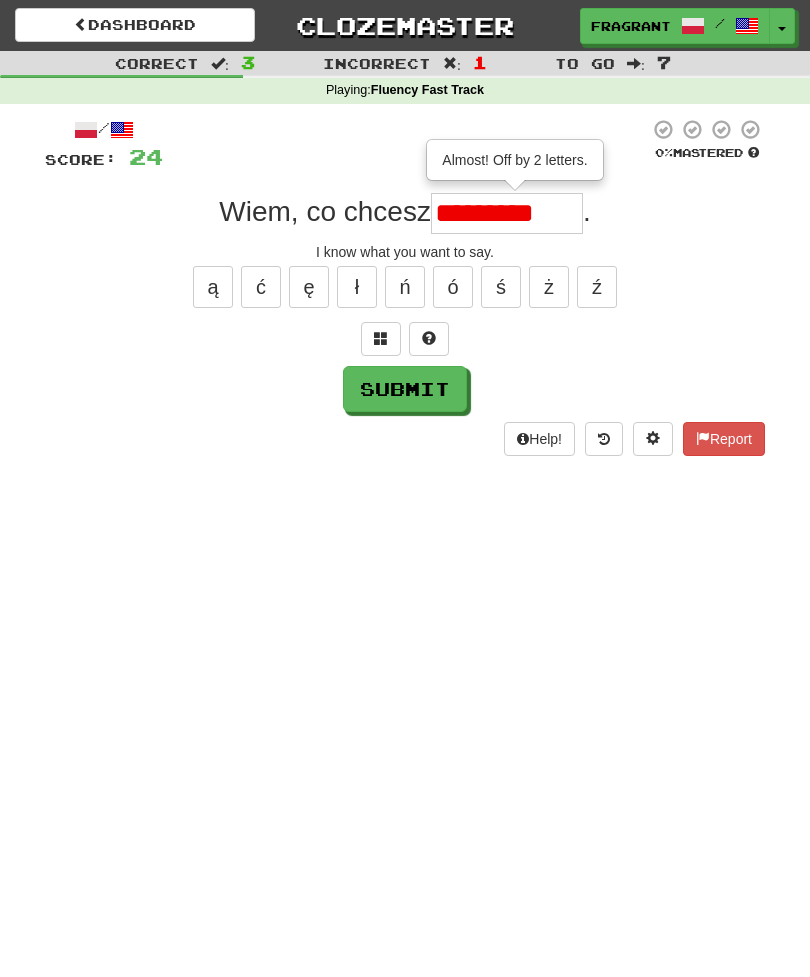 click on "Submit" at bounding box center [405, 389] 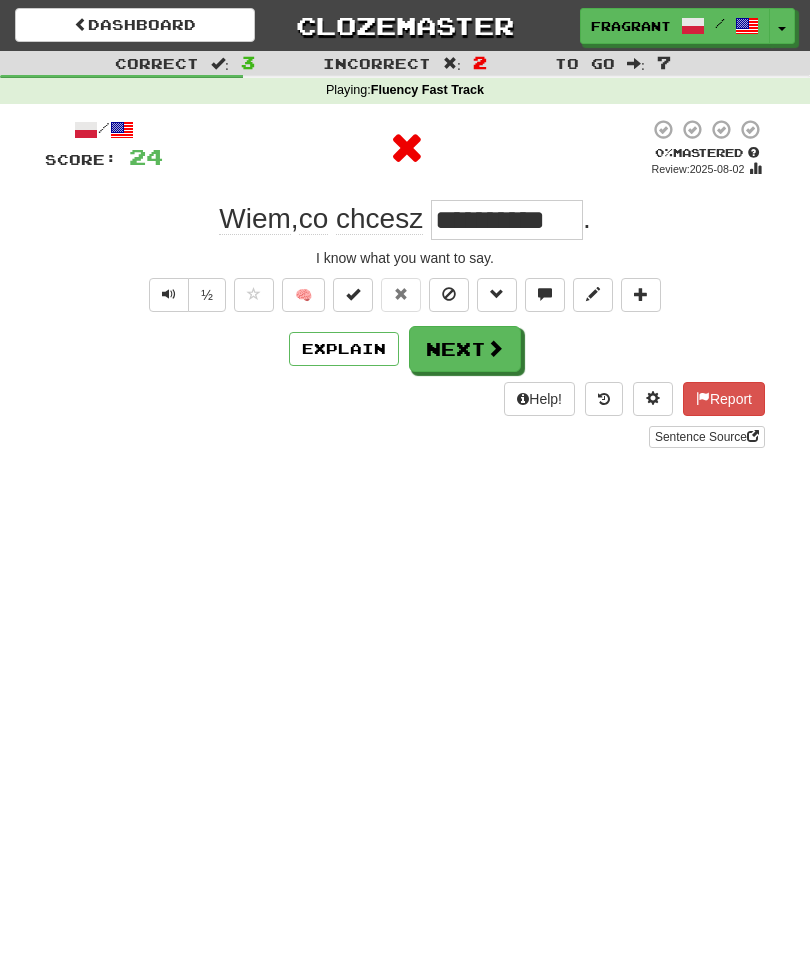 click on "Help!  Report Sentence Source" at bounding box center (405, 415) 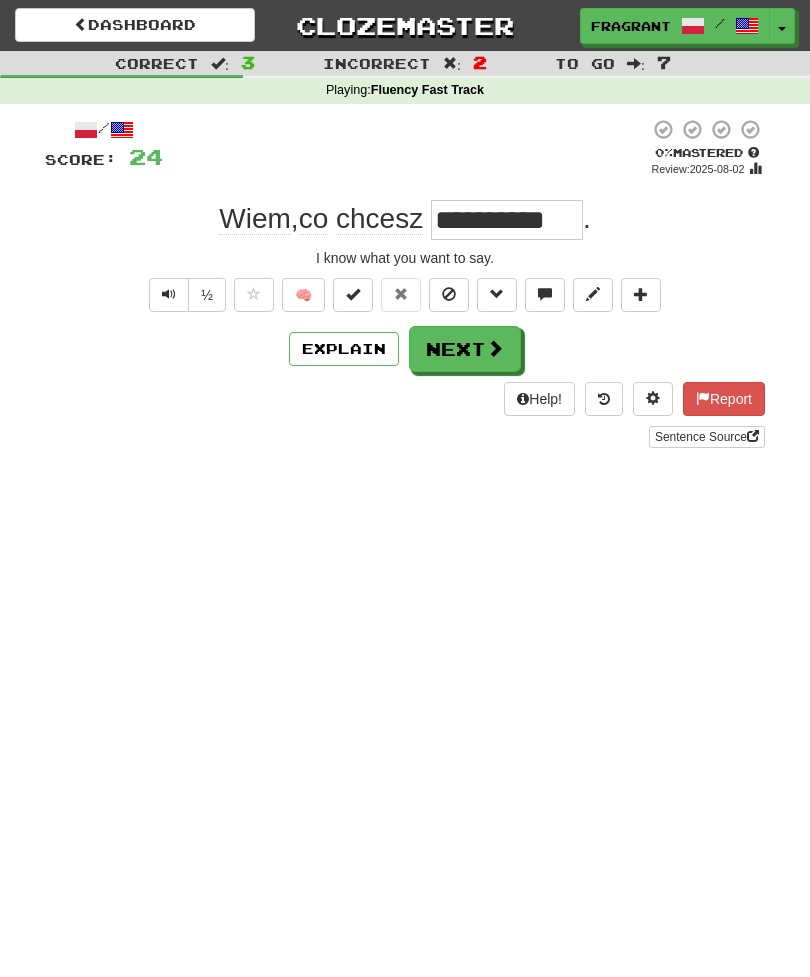 click at bounding box center (495, 348) 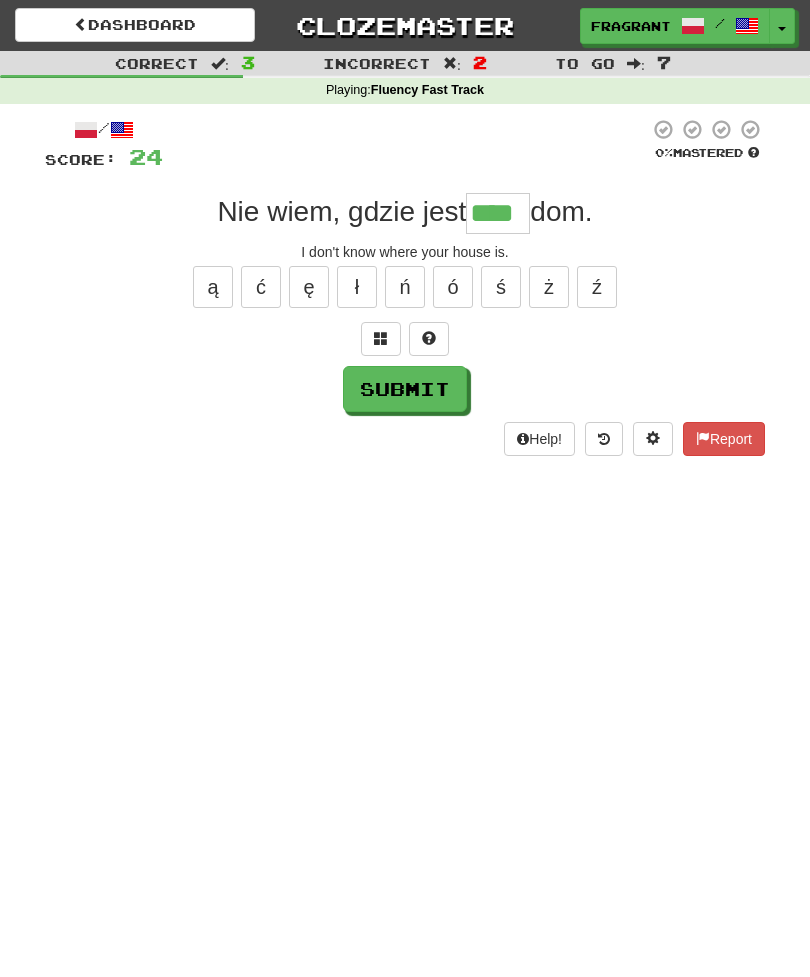 type on "****" 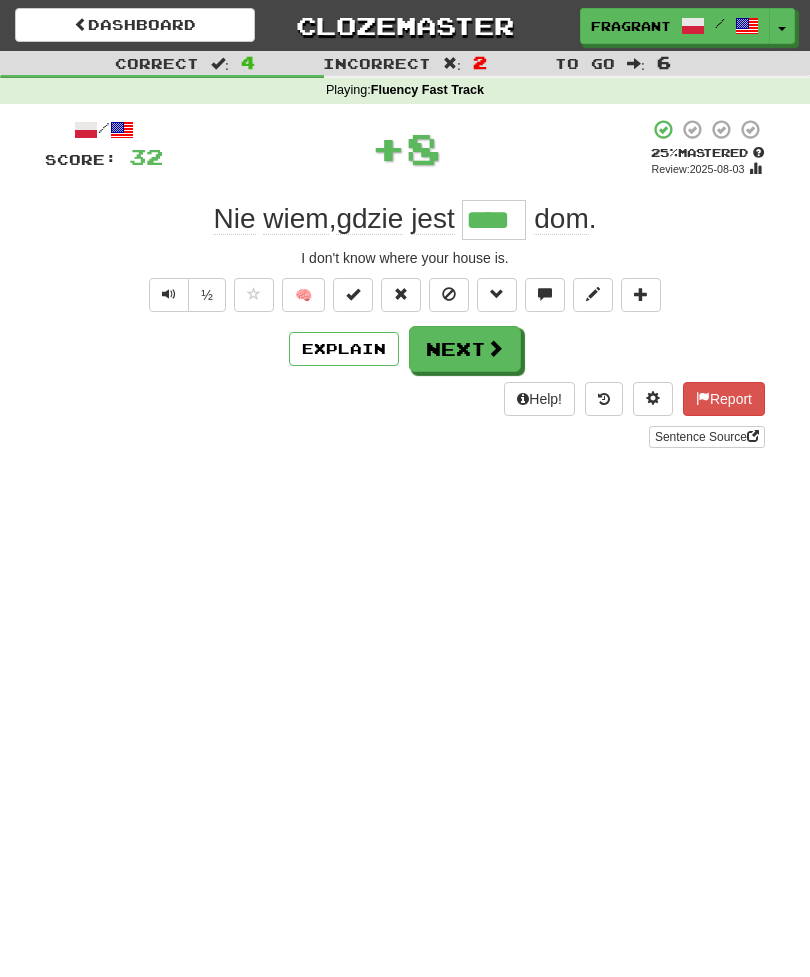 click at bounding box center (495, 348) 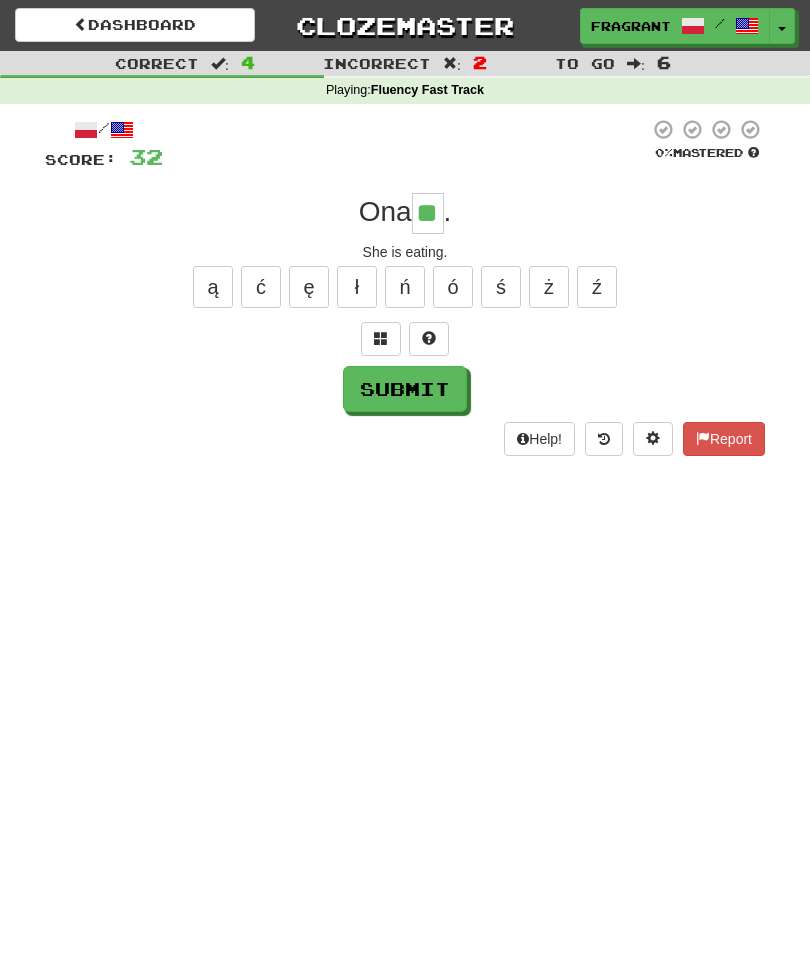 type on "**" 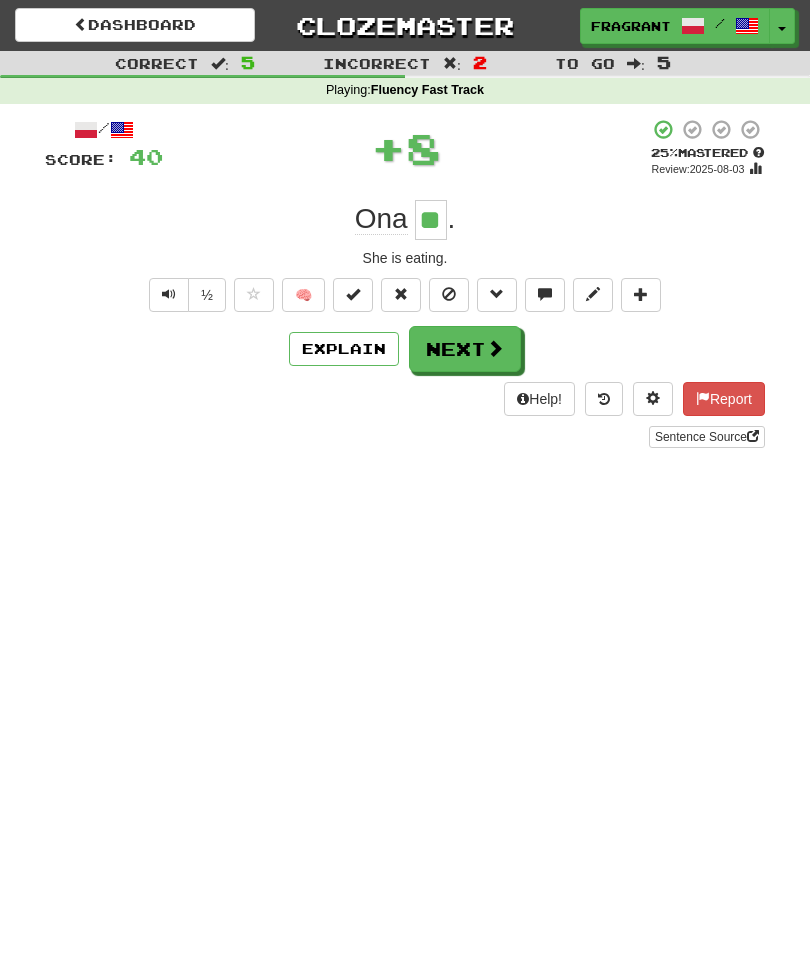 click on "Next" at bounding box center [465, 349] 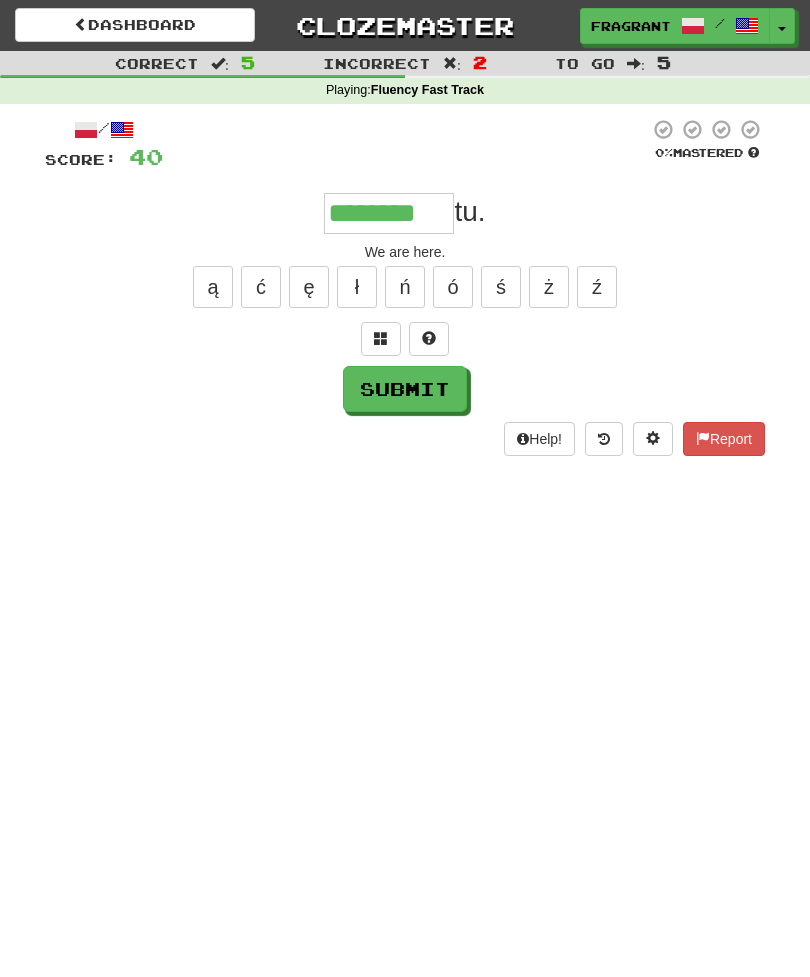 click on "Submit" at bounding box center [405, 389] 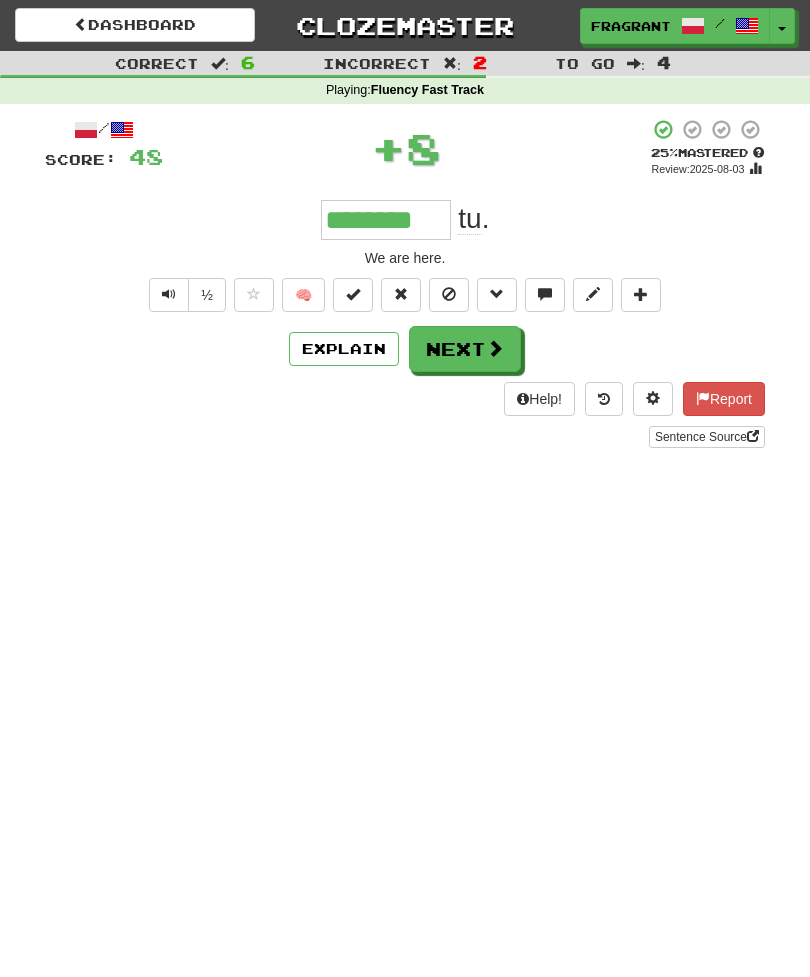 click on "Next" at bounding box center (465, 349) 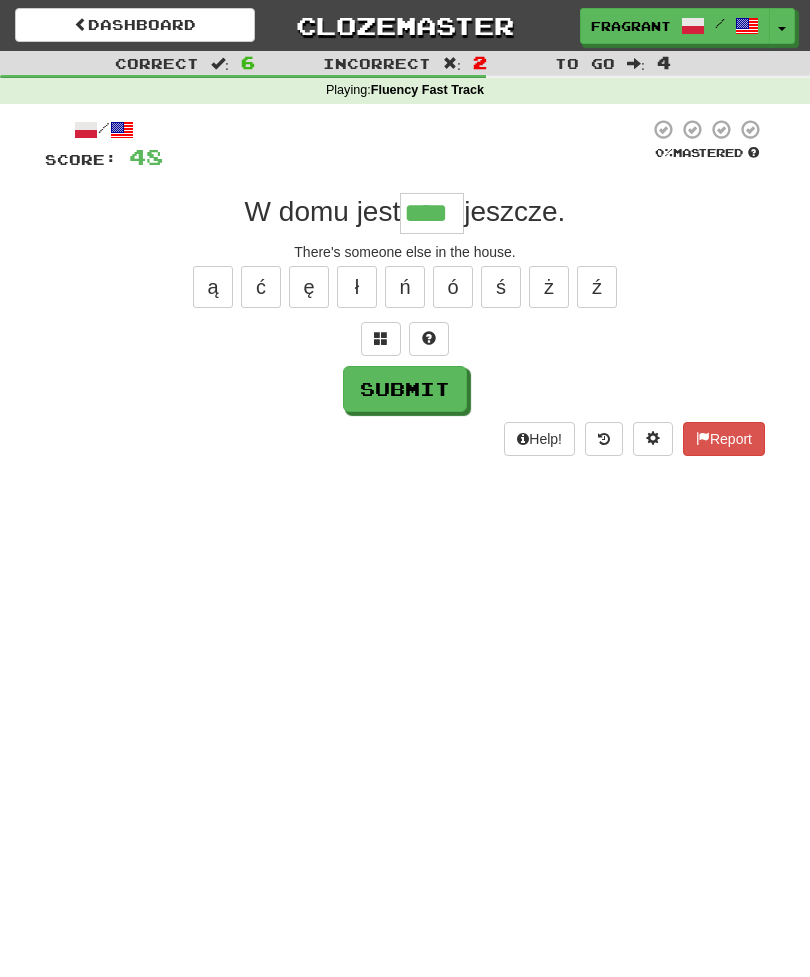 type on "****" 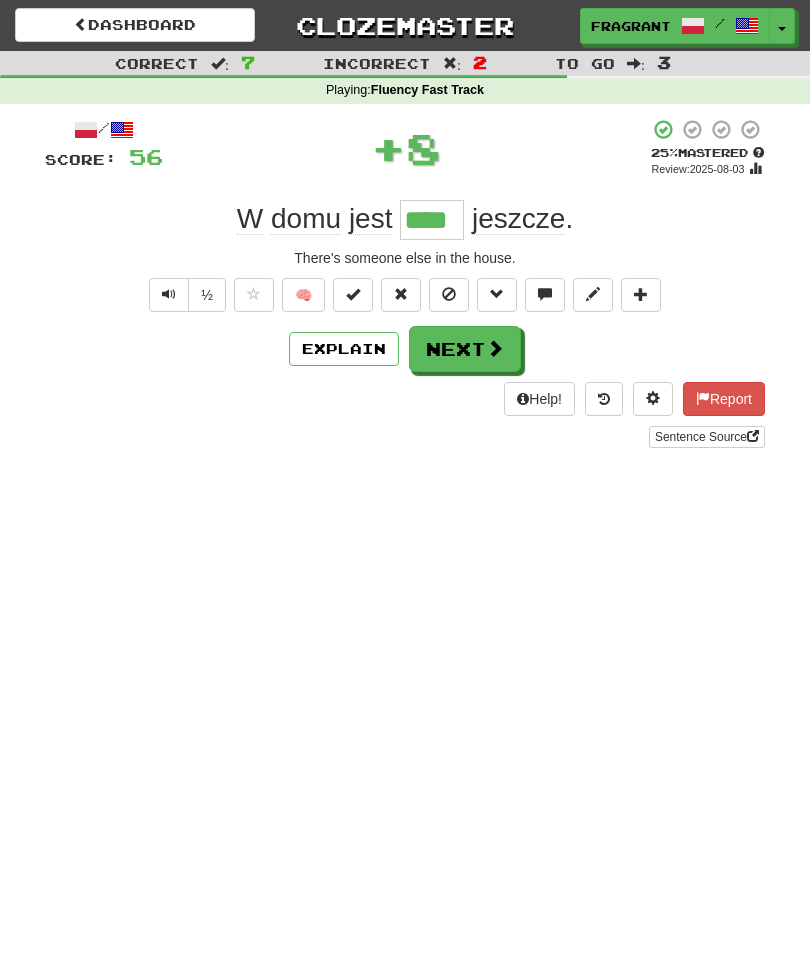click at bounding box center (495, 348) 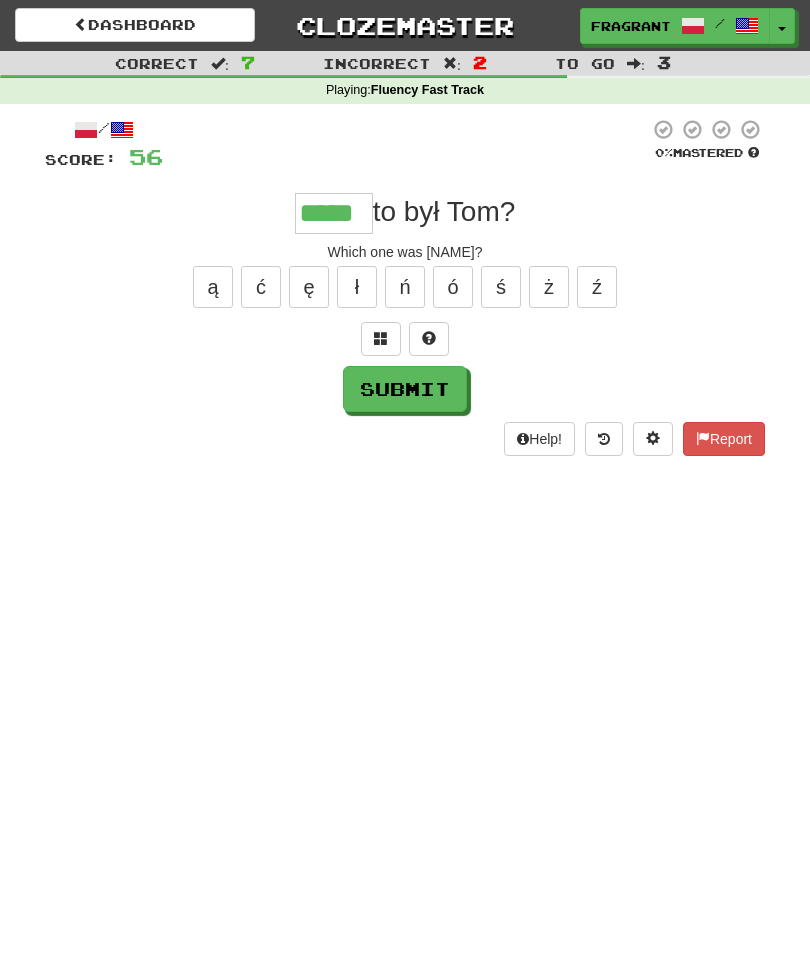 click on "Submit" at bounding box center (405, 389) 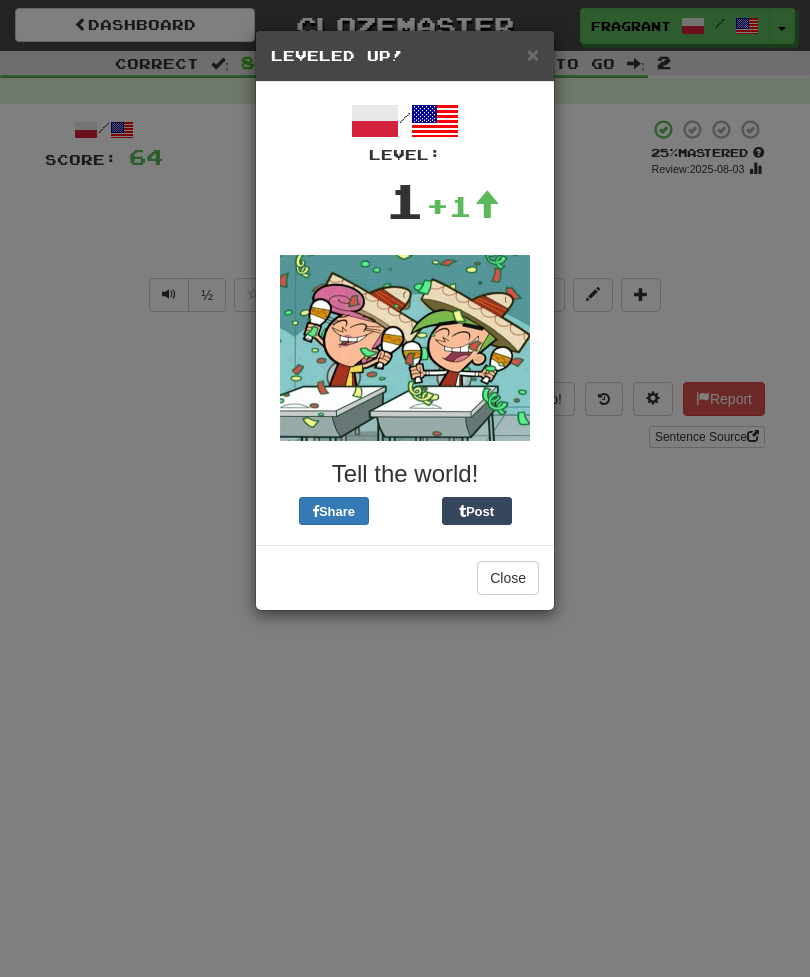 click on "Close" at bounding box center [508, 578] 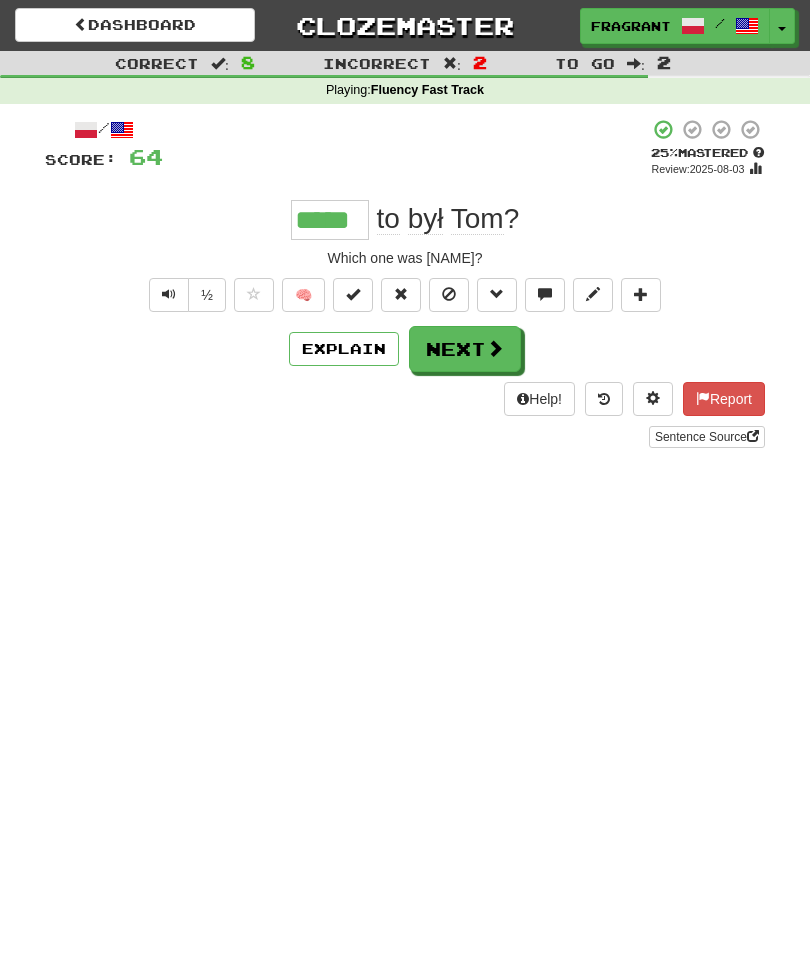click at bounding box center [495, 348] 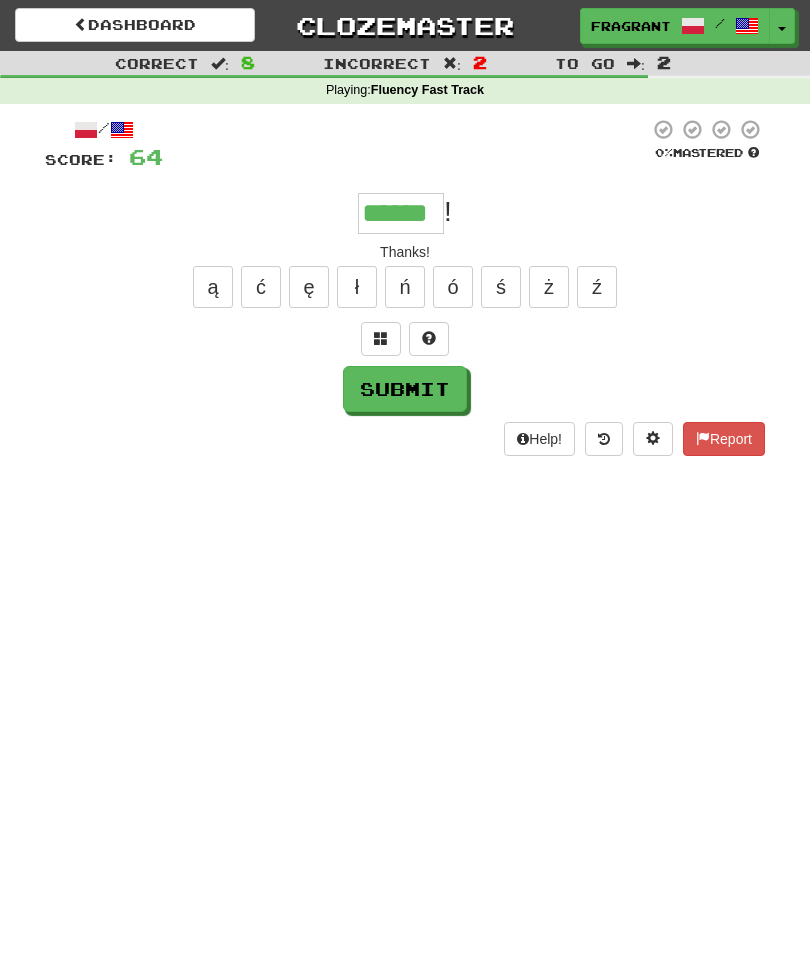 click on "Submit" at bounding box center (405, 389) 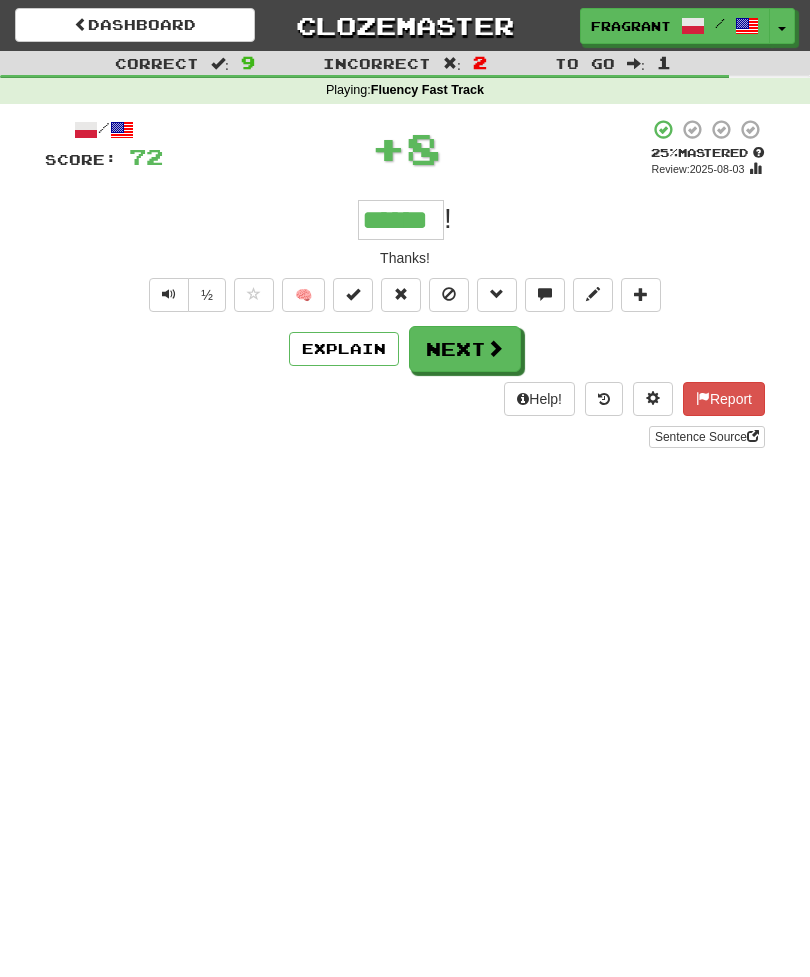 click at bounding box center [495, 348] 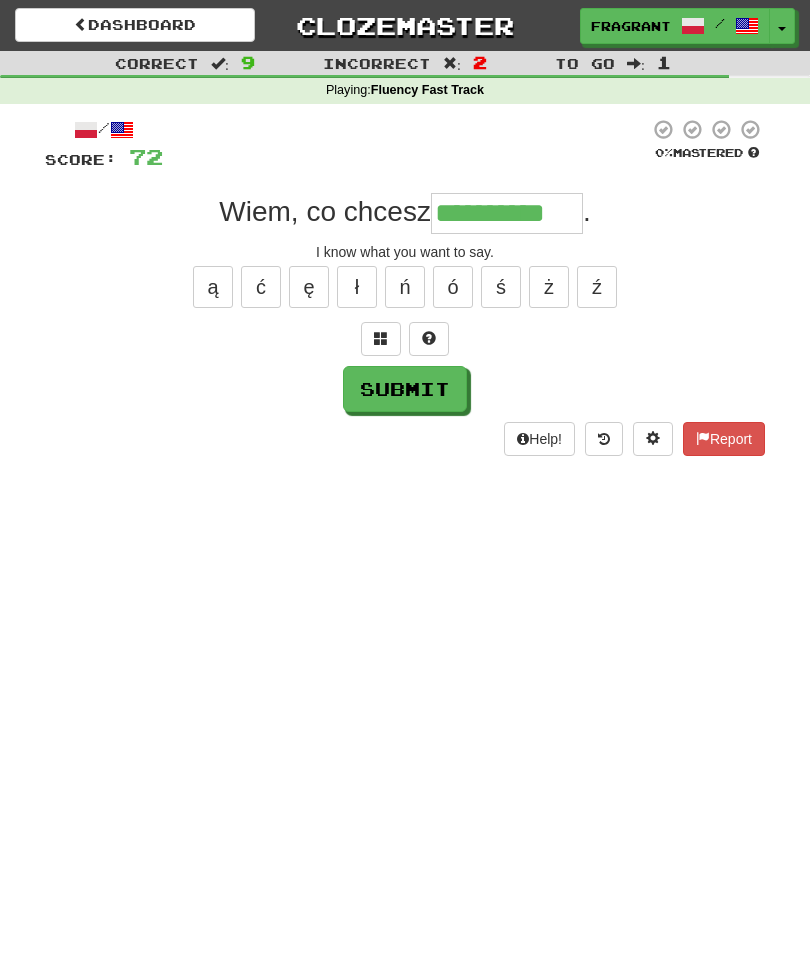 type on "**********" 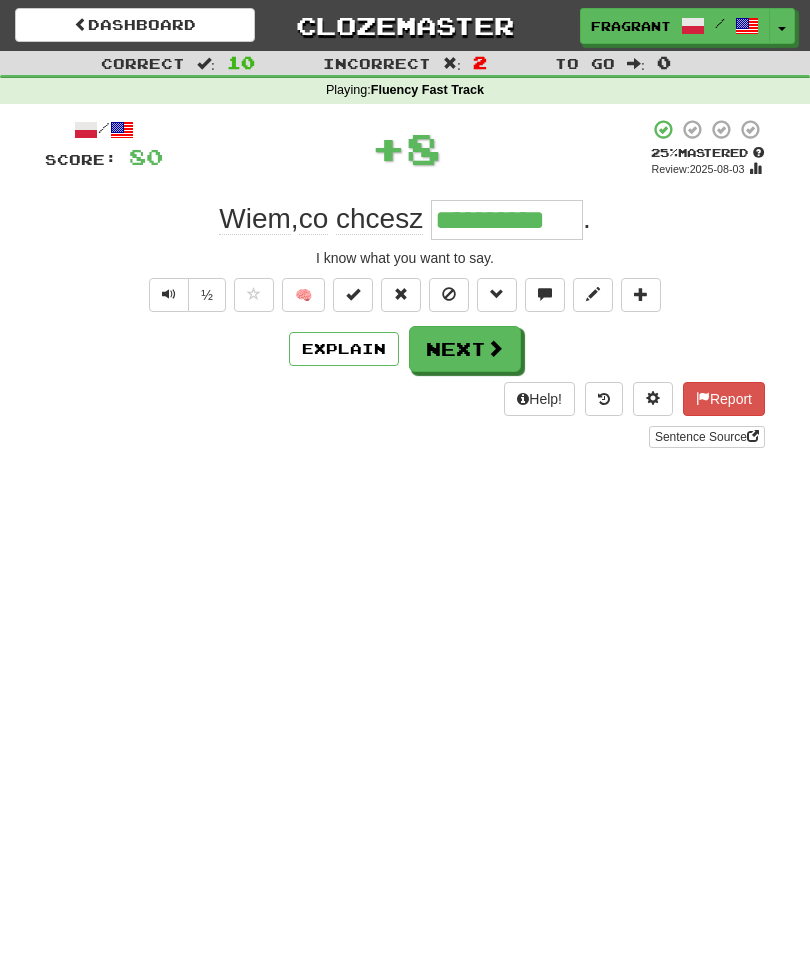 click at bounding box center (495, 348) 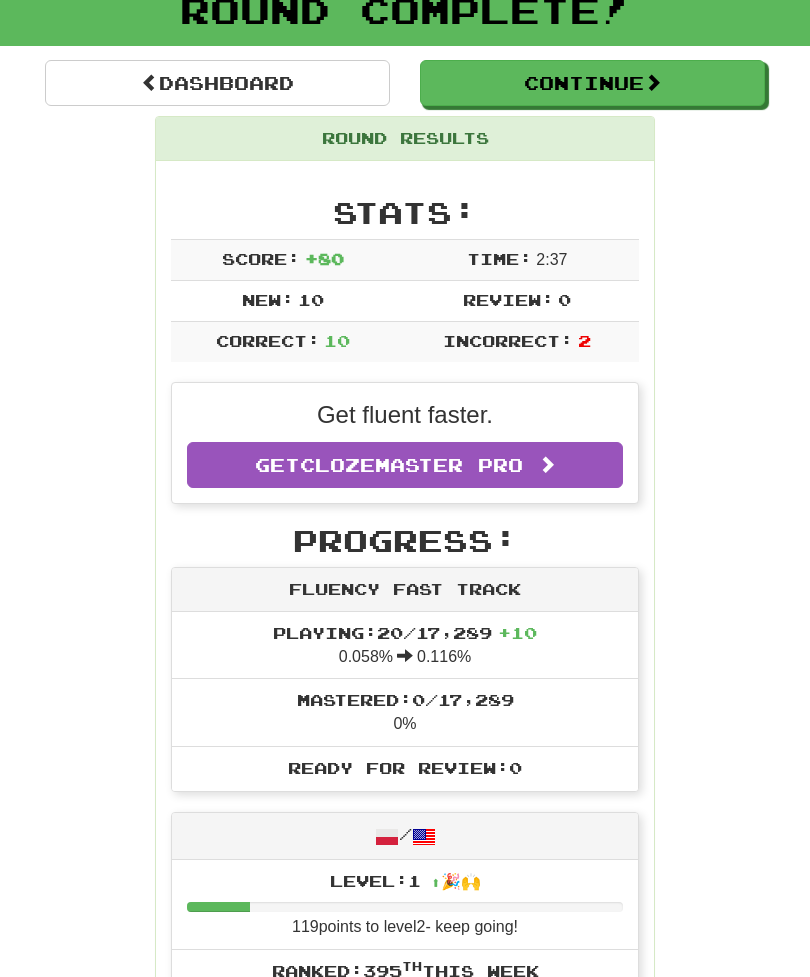 scroll, scrollTop: 0, scrollLeft: 0, axis: both 